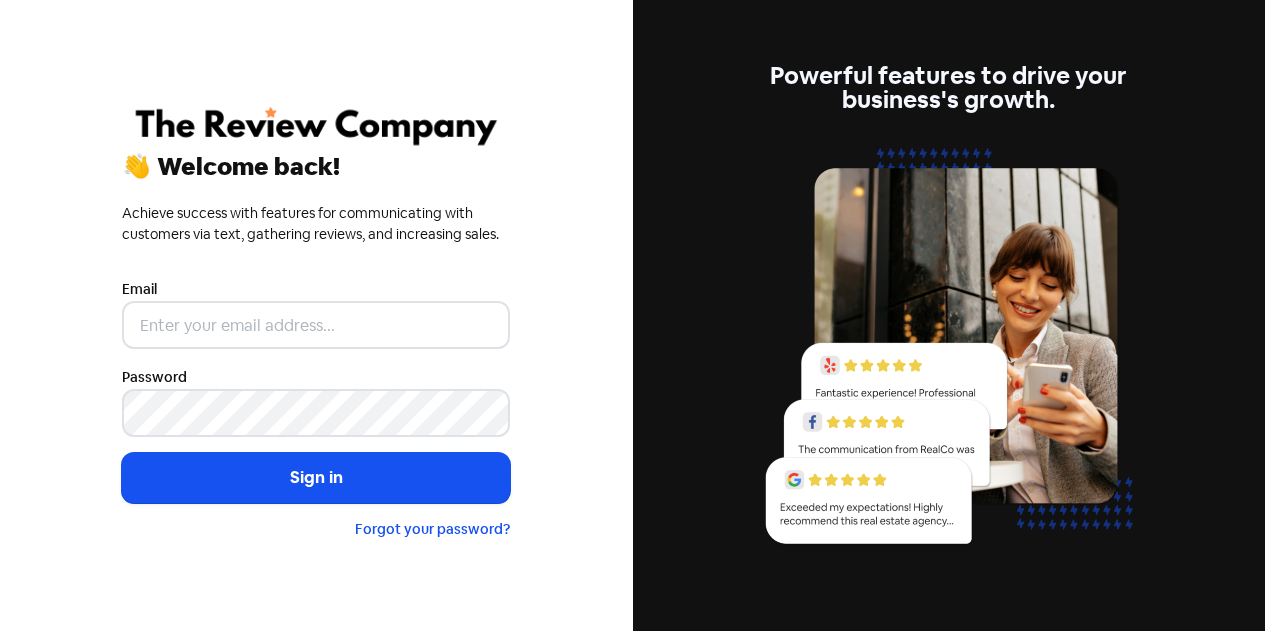 scroll, scrollTop: 0, scrollLeft: 0, axis: both 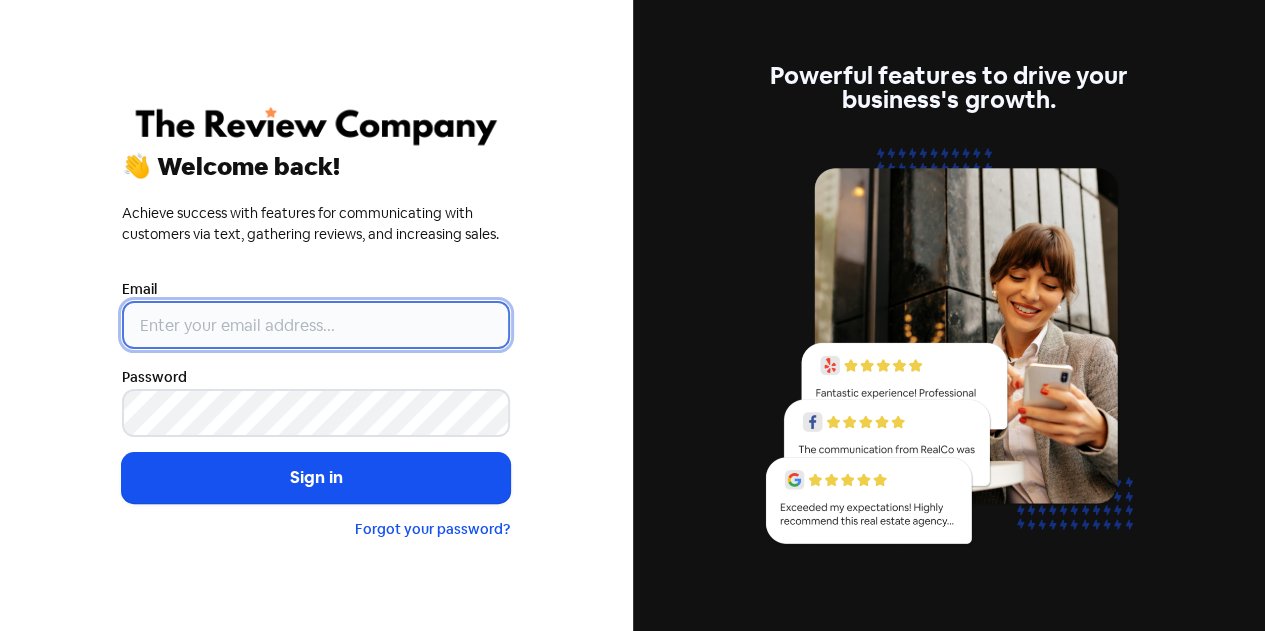 click at bounding box center (316, 325) 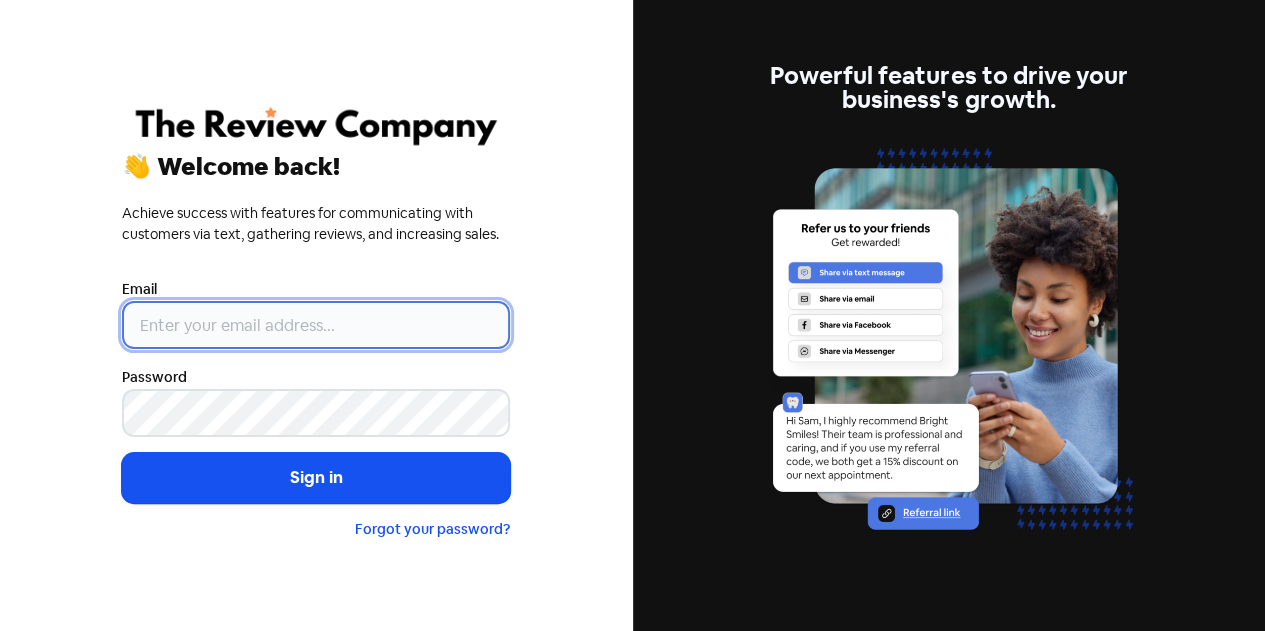 type on "contact@[EXAMPLE.COM]" 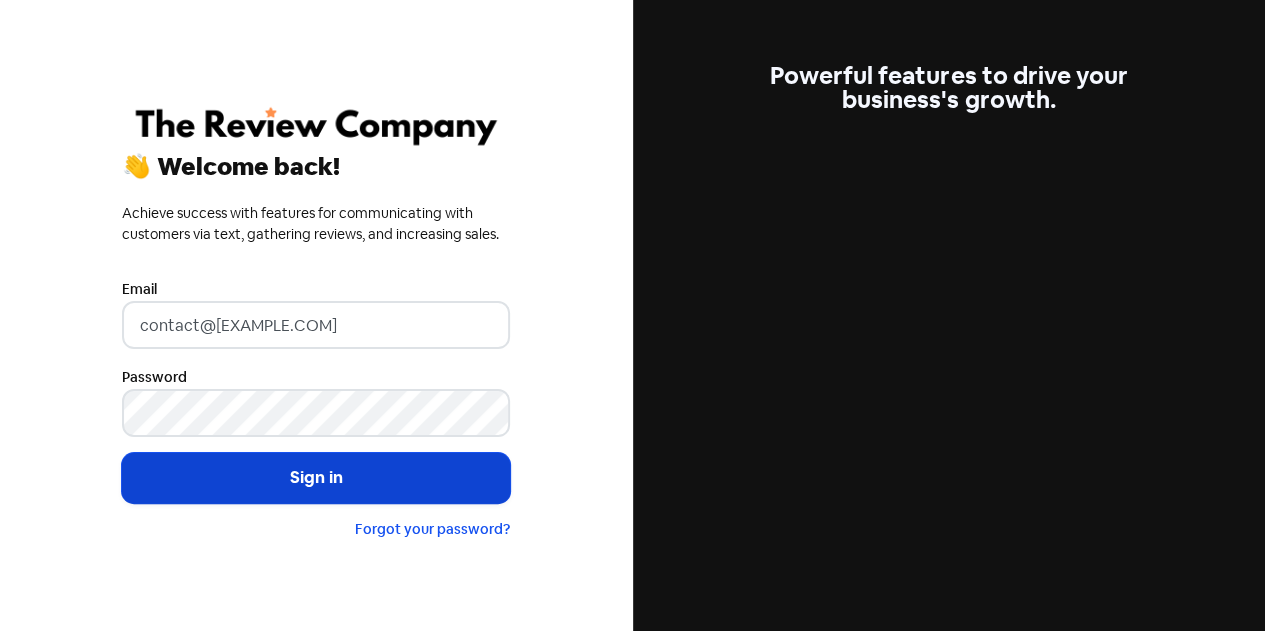 click on "Sign in" at bounding box center (316, 478) 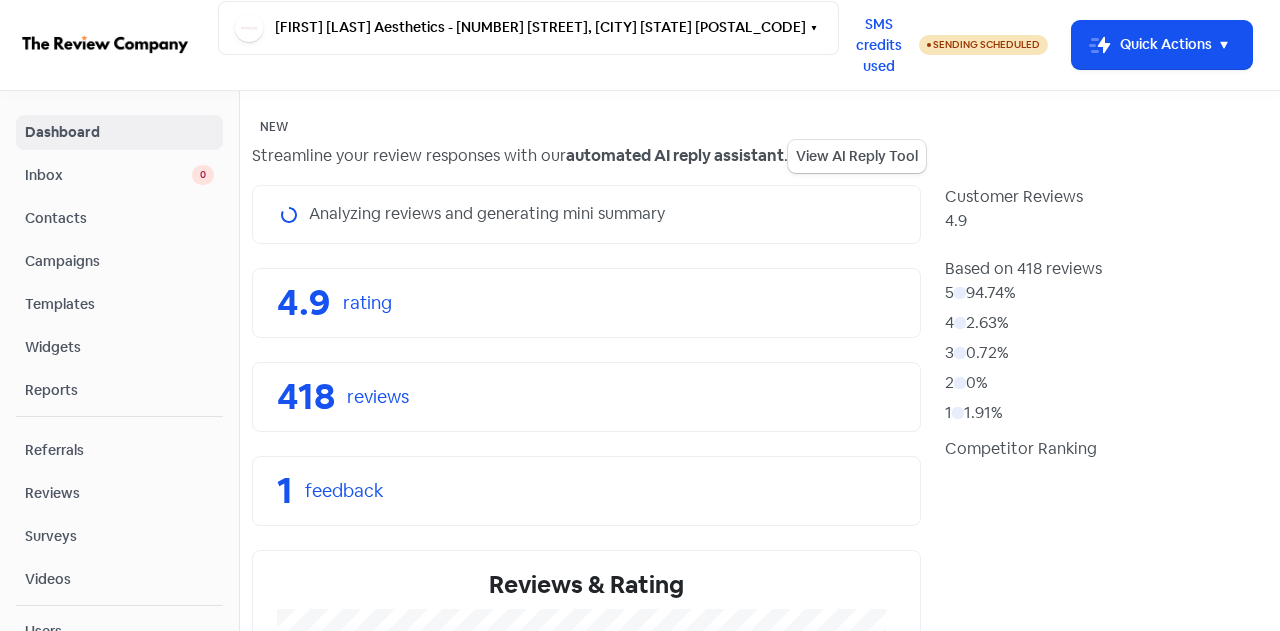 scroll, scrollTop: 0, scrollLeft: 0, axis: both 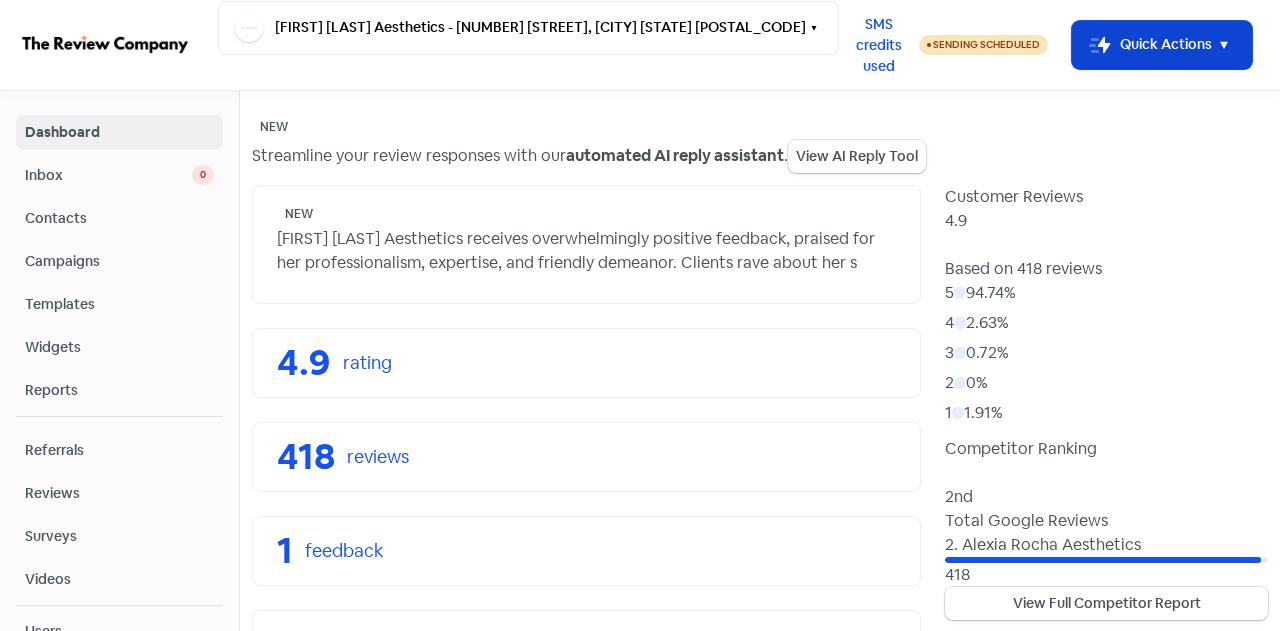 click on "Icon For Thunder-move  Quick Actions" at bounding box center [1162, 45] 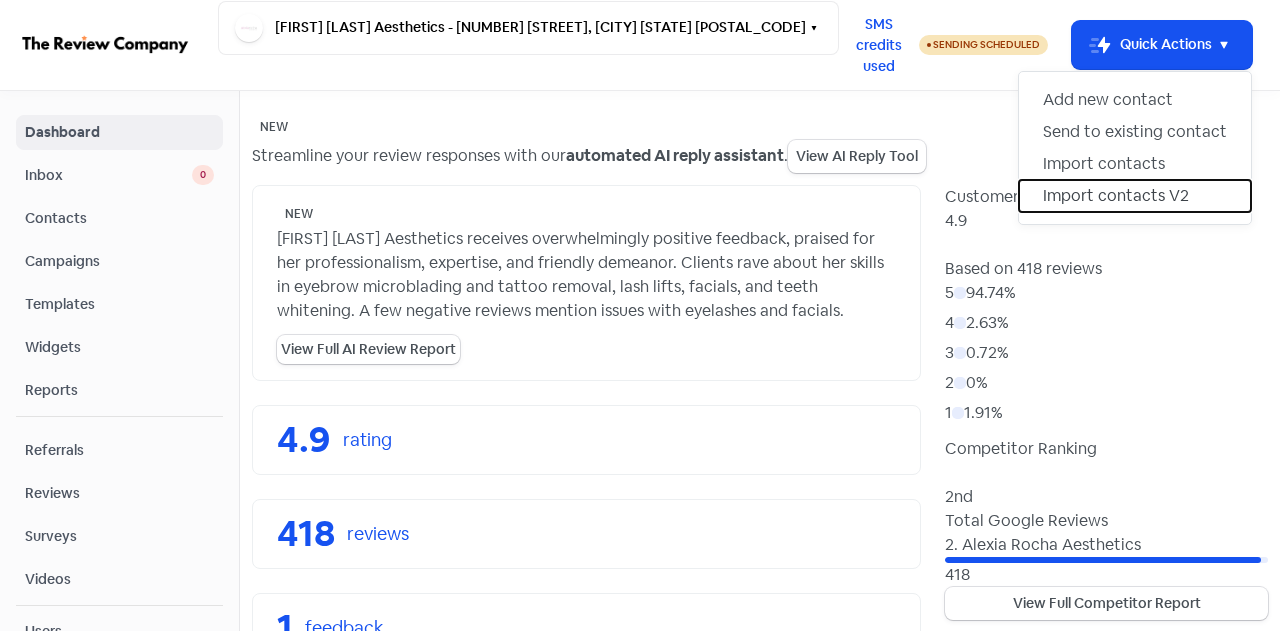 click on "Import contacts V2" at bounding box center (1135, 196) 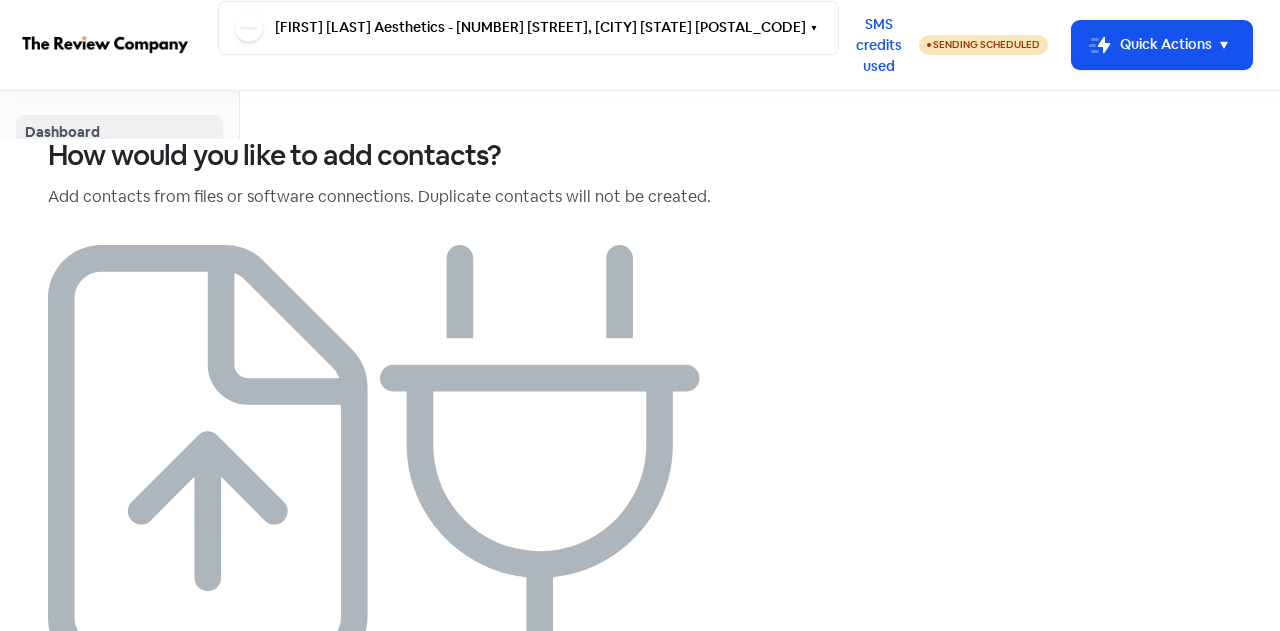 click on "Upload a file" at bounding box center (208, 683) 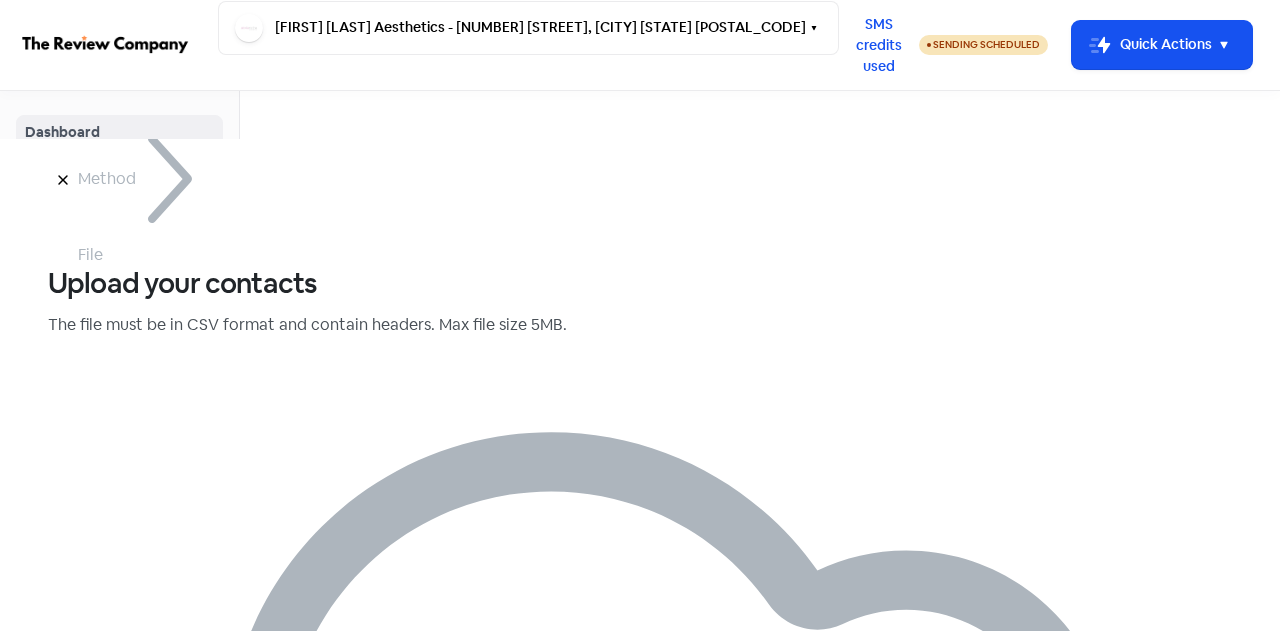 click on "Browse" at bounding box center [640, 858] 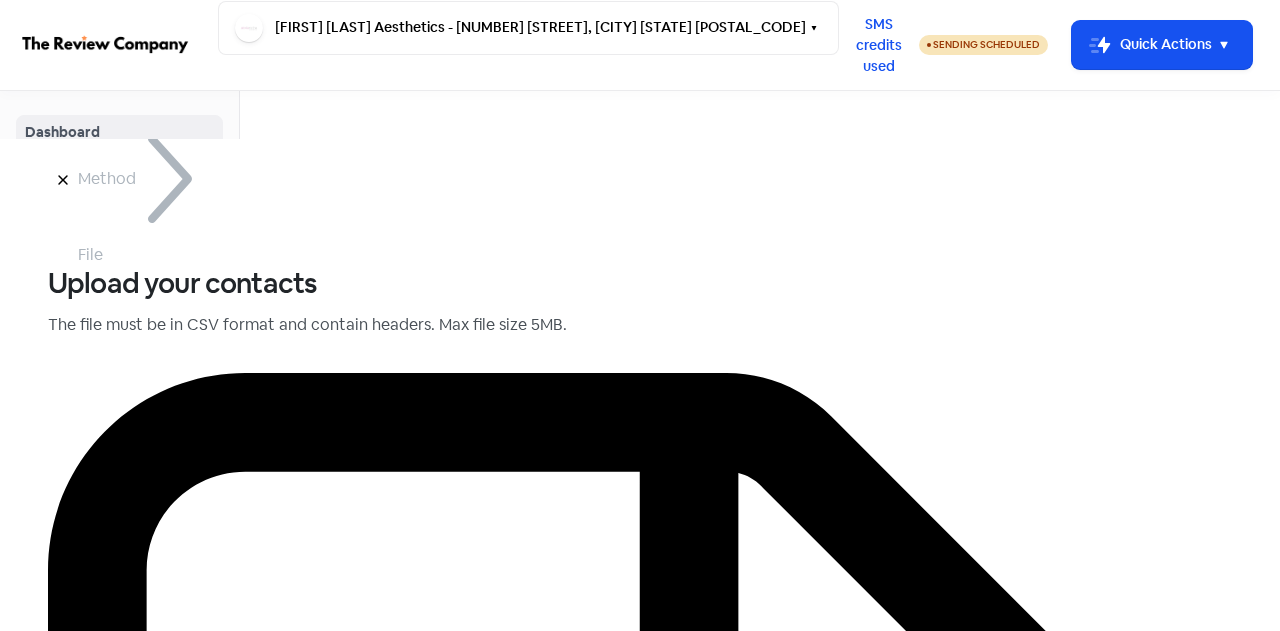 click on "Icon For Loading Continue" at bounding box center [94, 2092] 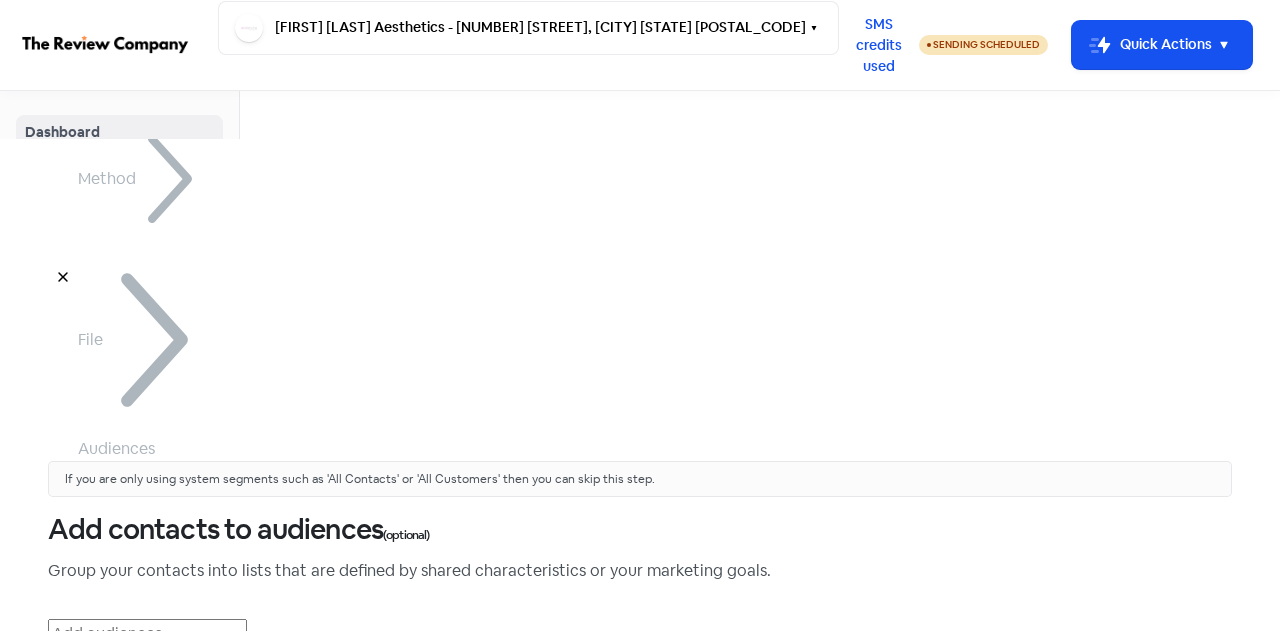click on "Continue" at bounding box center [94, 743] 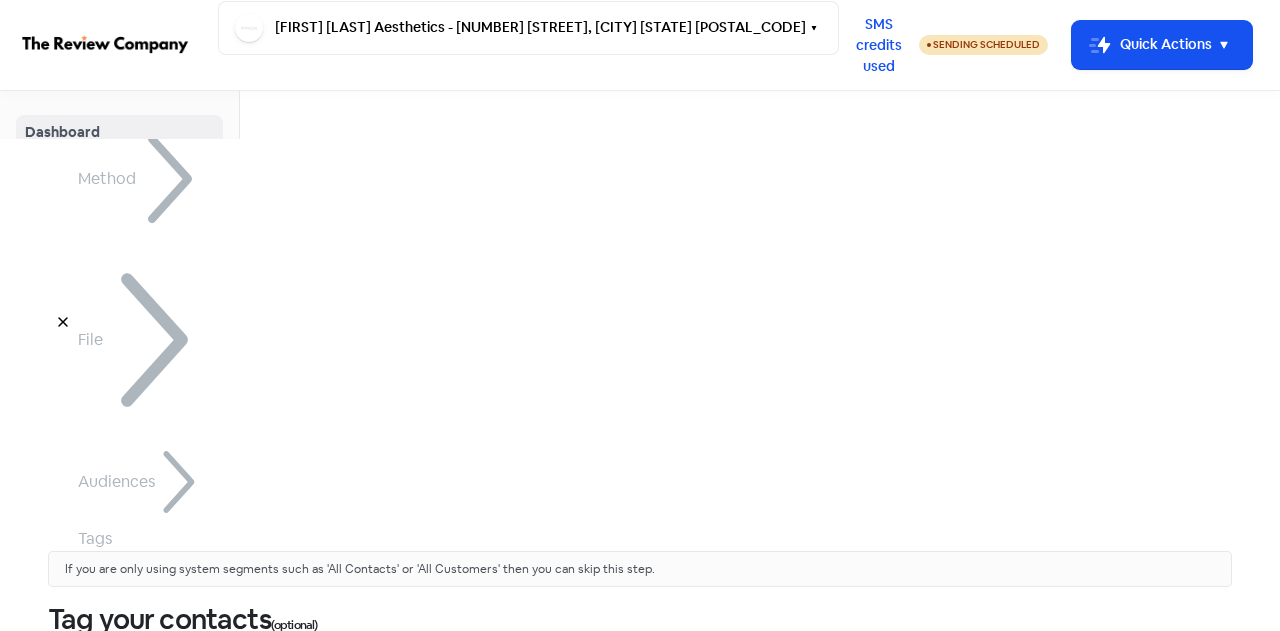 click on "Icon For Loading Continue" at bounding box center (94, 896) 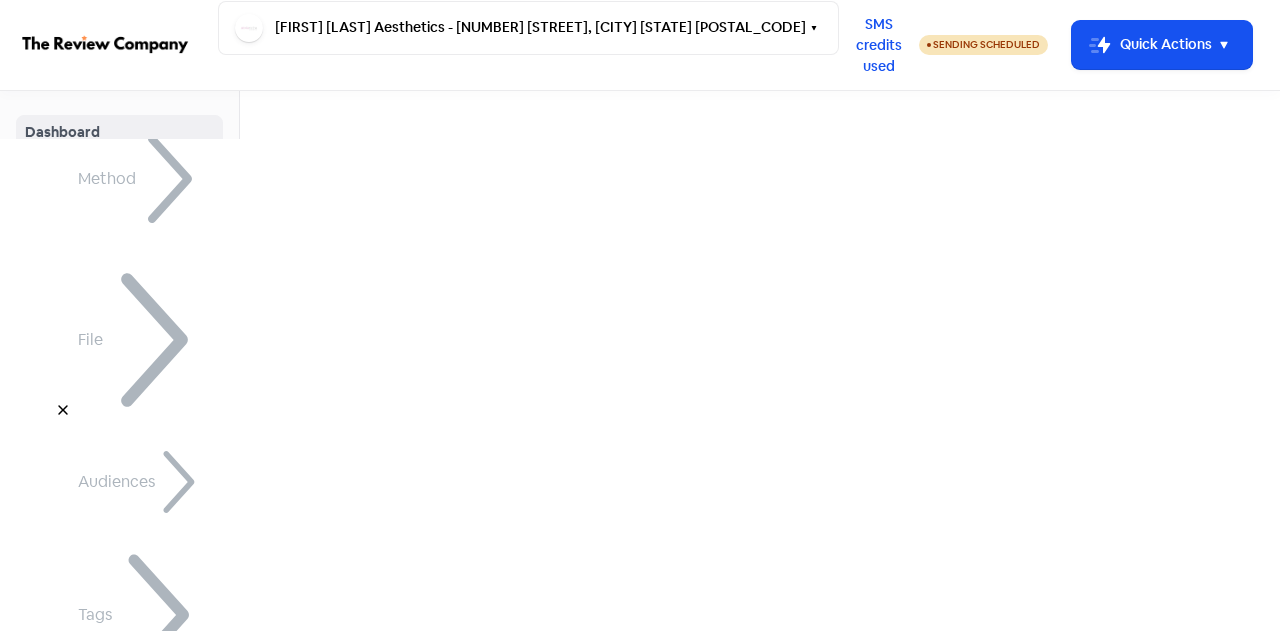 click on "IGNORE First name Last name Mobile number Email address Contact status Service" at bounding box center (259, 962) 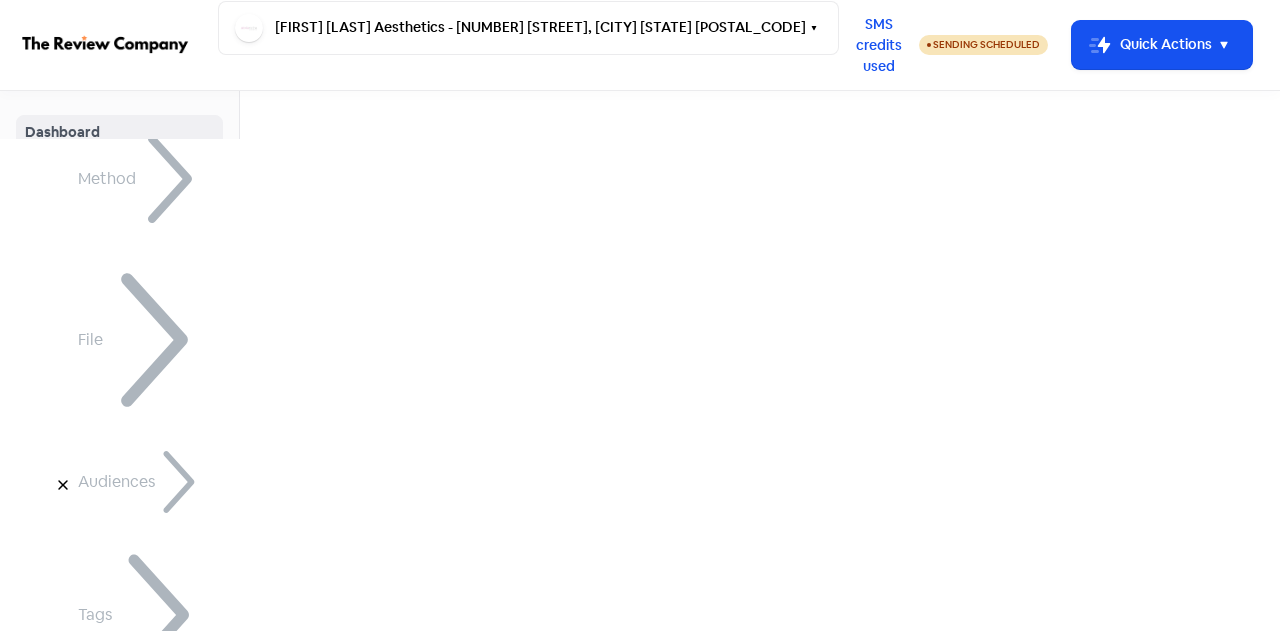 click on "Start Import" at bounding box center (105, 1221) 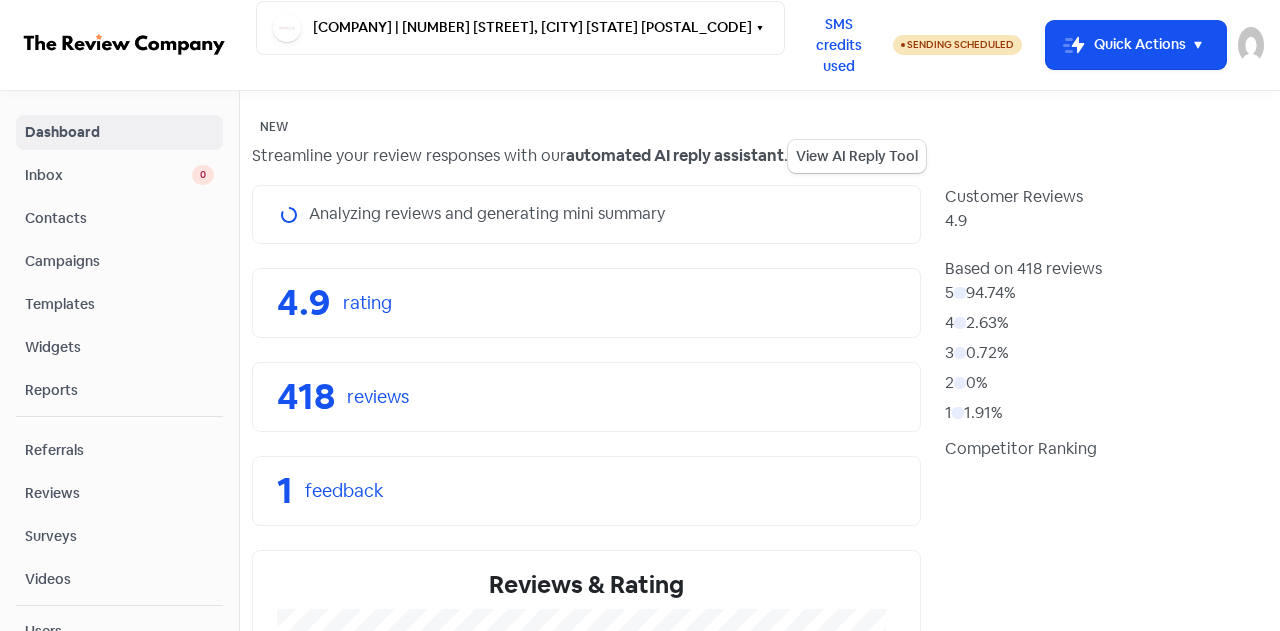 scroll, scrollTop: 0, scrollLeft: 0, axis: both 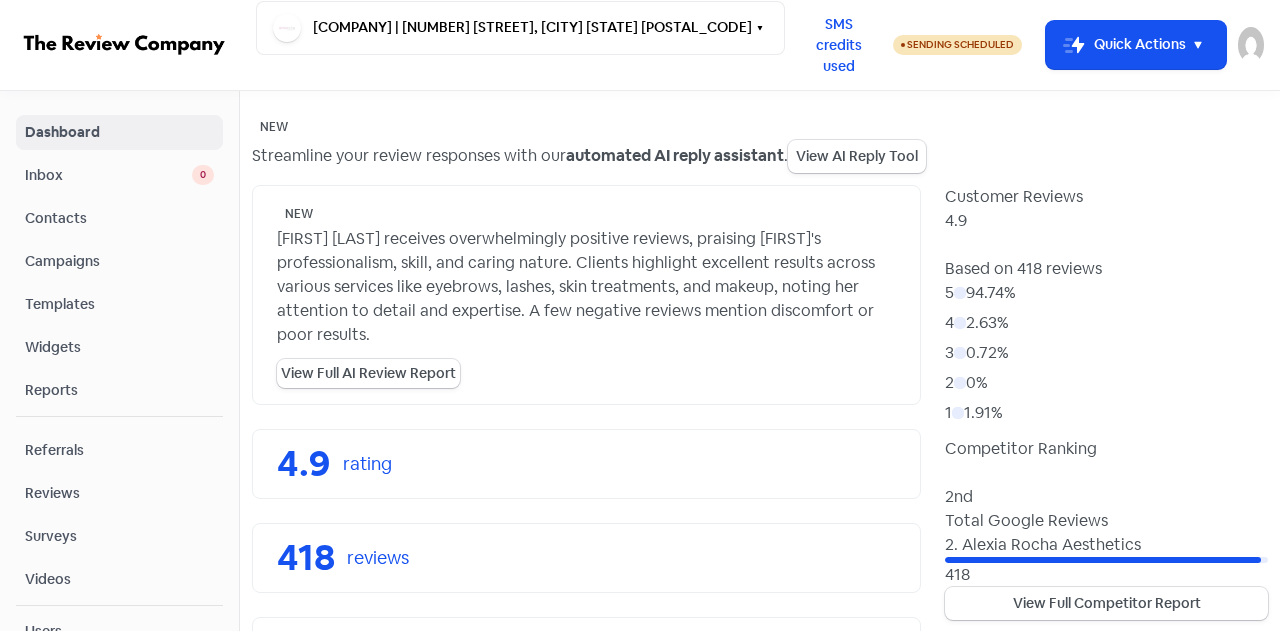 click on "Templates" at bounding box center (119, 304) 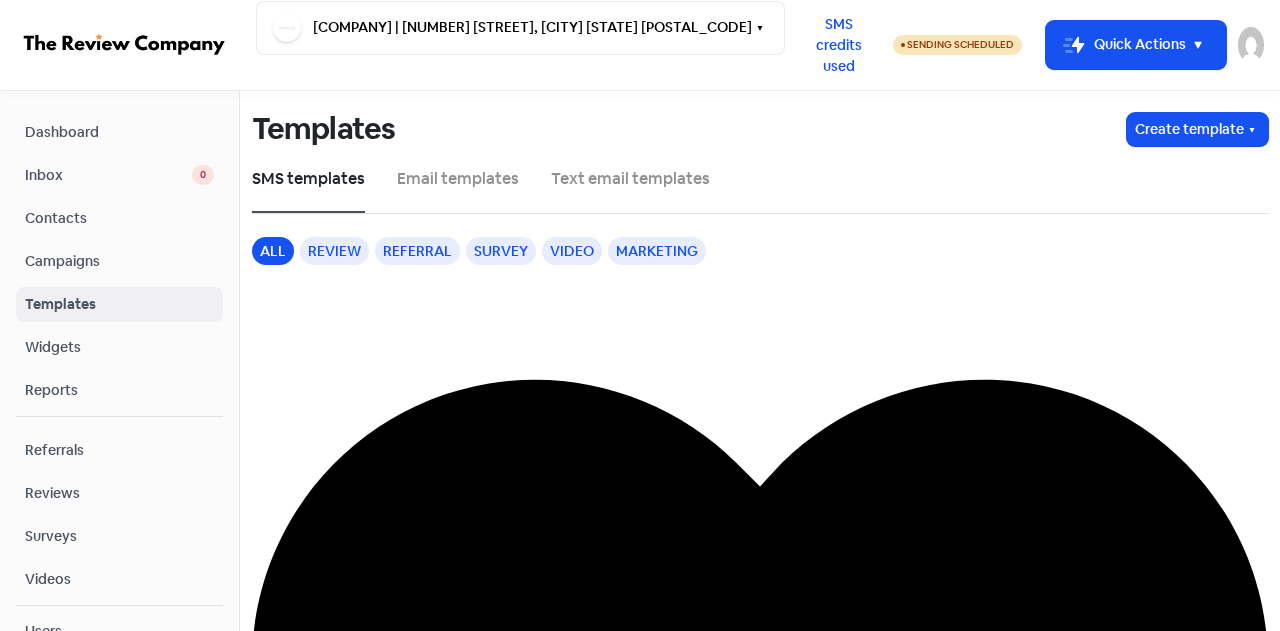 click on "Campaigns" at bounding box center [119, 261] 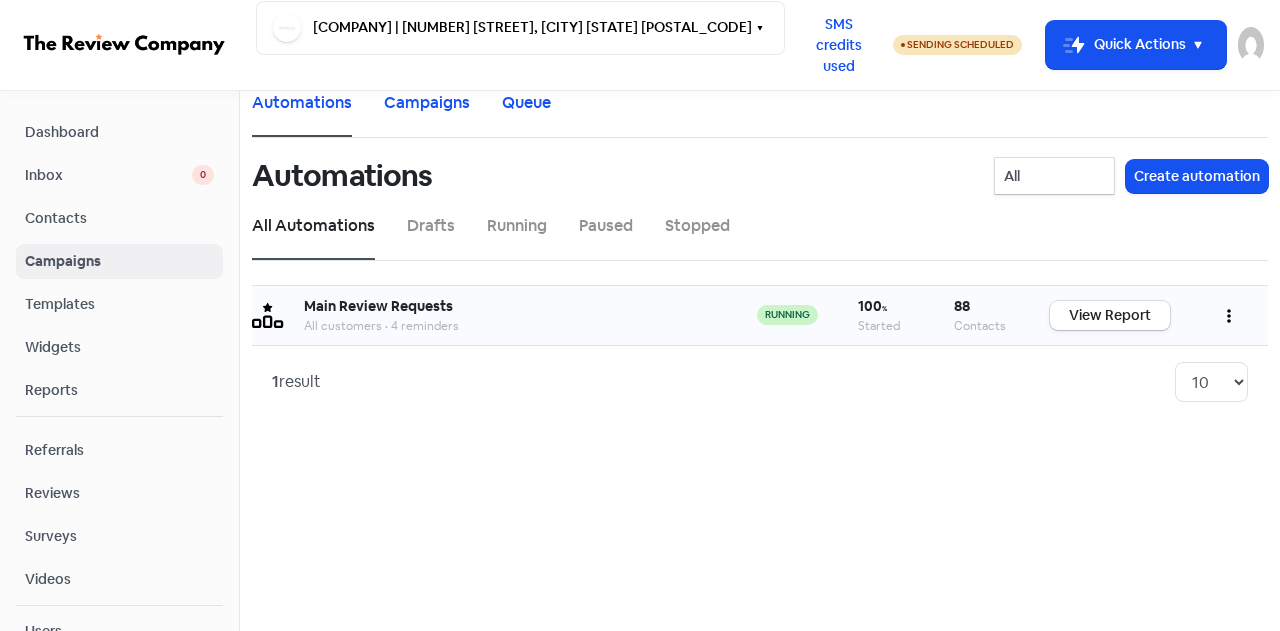 click at bounding box center (1229, 315) 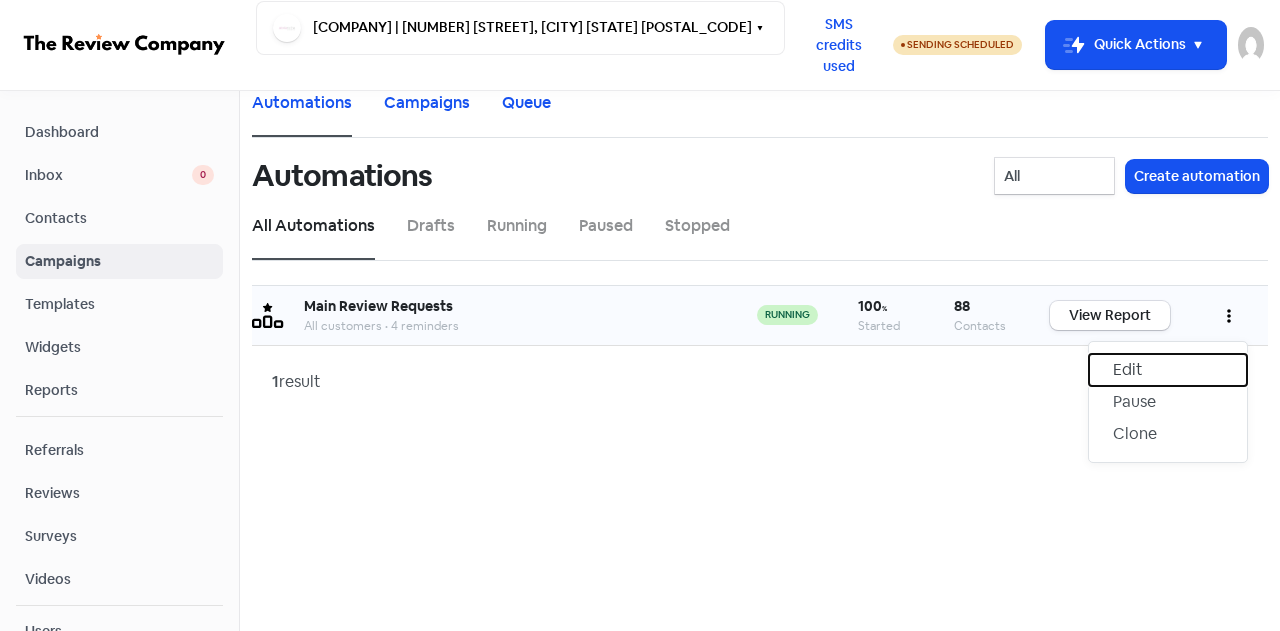 click on "Edit" at bounding box center [1168, 370] 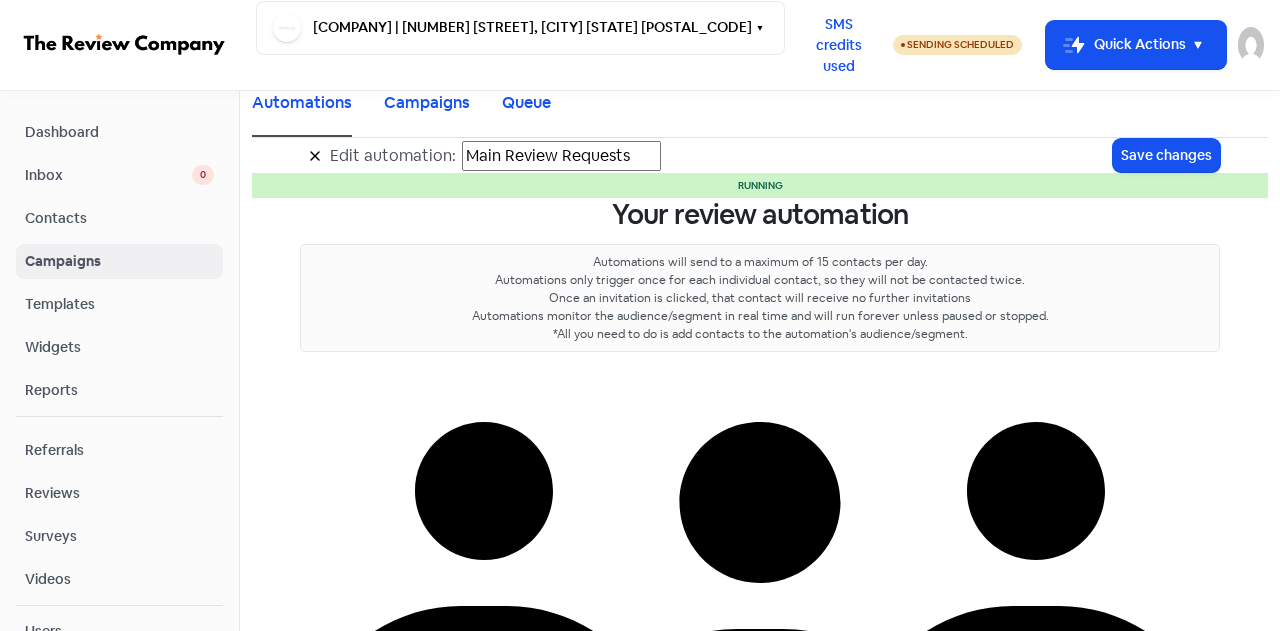 scroll, scrollTop: 900, scrollLeft: 0, axis: vertical 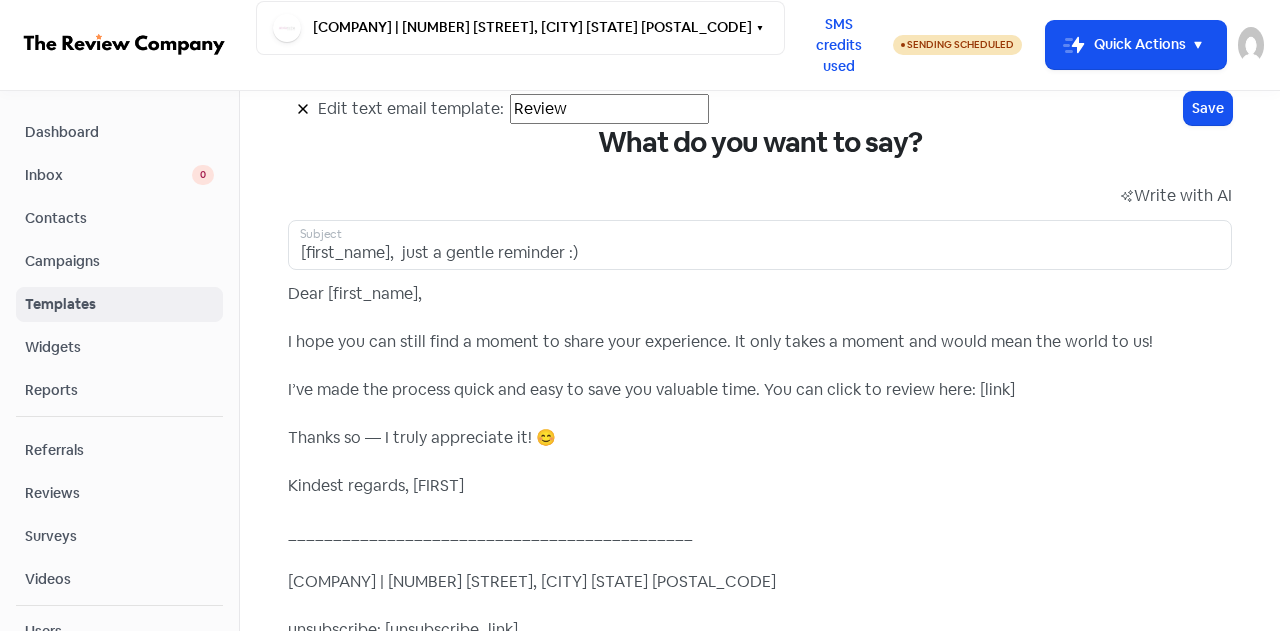click on "Dear [first_name], I hope you can still find a moment to share your experience. It only takes a moment and would mean the world to us! I’ve made the process quick and easy to save you valuable time. You can click to review here: [link] Thanks so — I truly appreciate it! 😊 Kindest regards, Alexia _____________________________________________ Alexia Rocha Aesthetics | 80 King William Rd, Goodwood SA 5034 unsubscribe: [unsubscribe_link]" at bounding box center [760, 462] 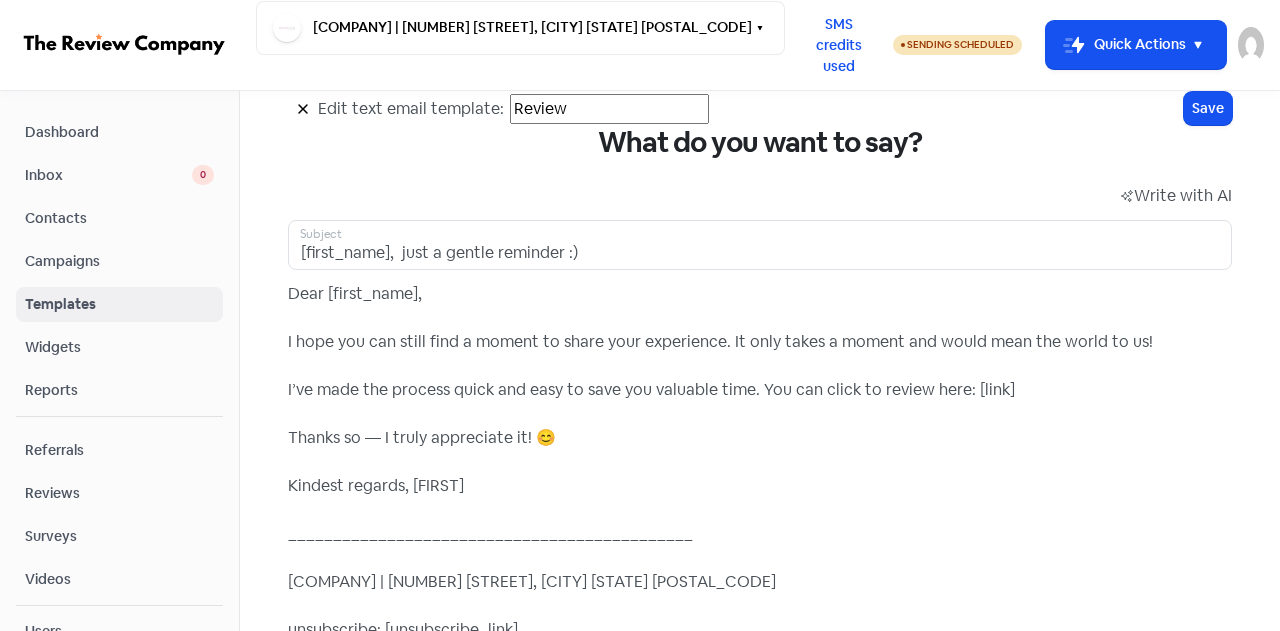 scroll, scrollTop: 200, scrollLeft: 0, axis: vertical 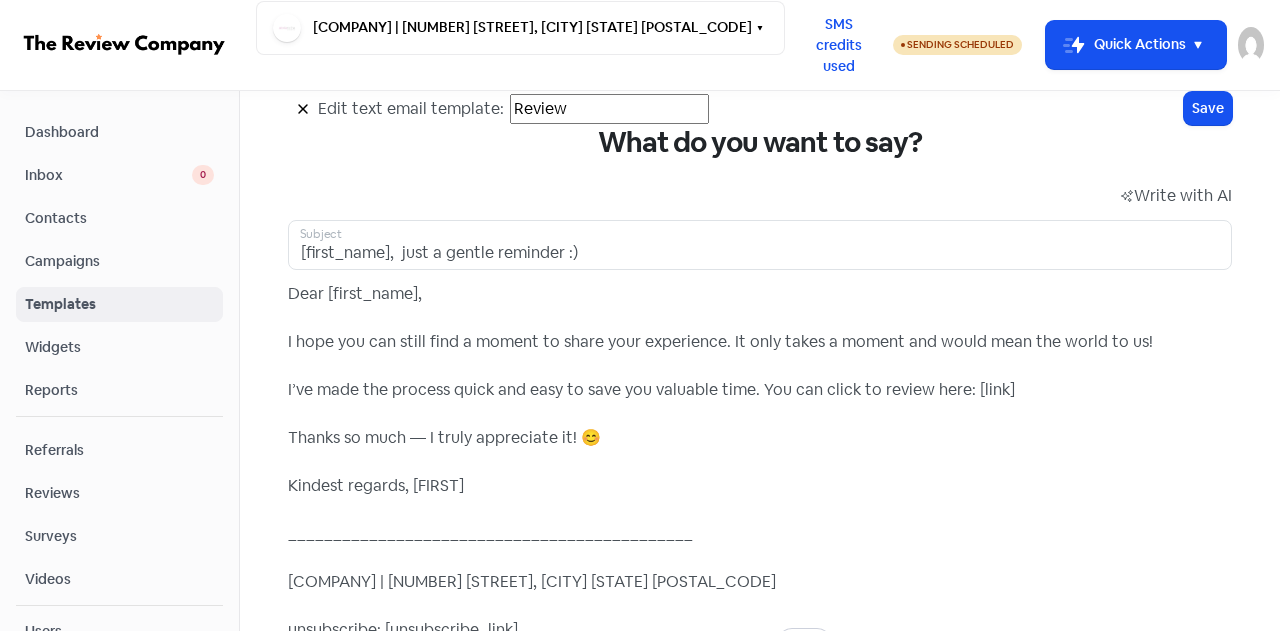 click on "Dear [first_name], I hope you can still find a moment to share your experience. It only takes a moment and would mean the world to us! I’ve made the process quick and easy to save you valuable time. You can click to review here: [link] Thanks so much — I truly appreciate it! 😊 Kindest regards, Alexia _____________________________________________ Alexia Rocha Aesthetics | 80 King William Rd, Goodwood SA 5034 unsubscribe: [unsubscribe_link]" at bounding box center (760, 462) 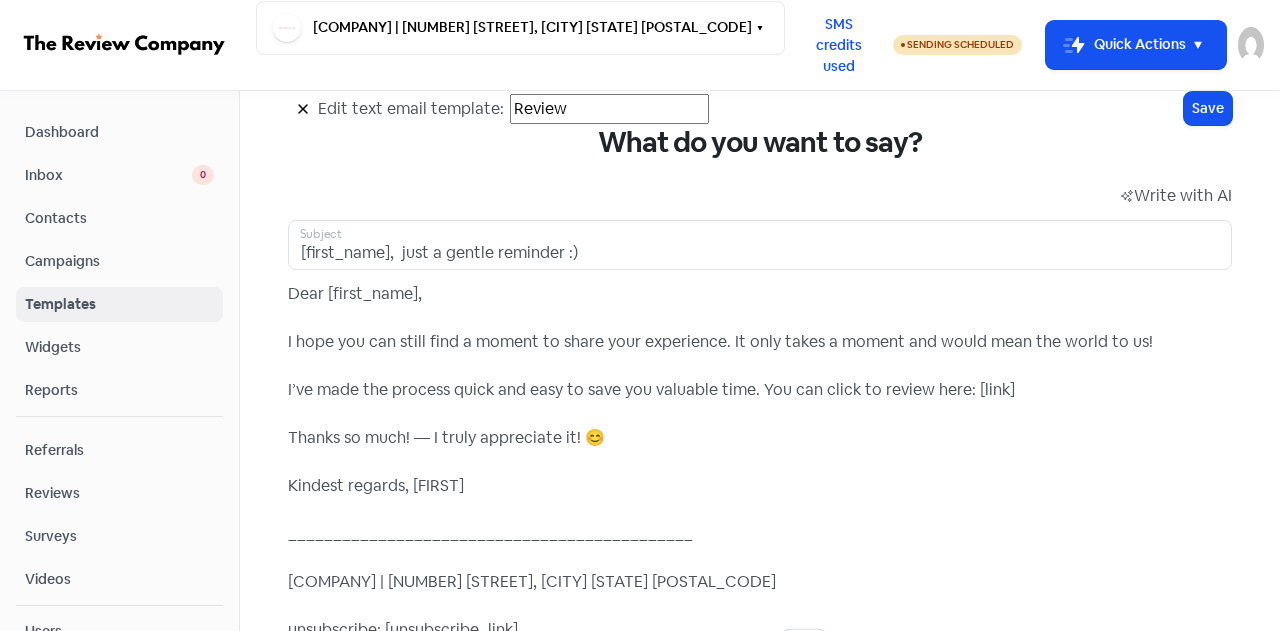 click on "Dear [first_name], I hope you can still find a moment to share your experience. It only takes a moment and would mean the world to us! I’ve made the process quick and easy to save you valuable time. You can click to review here: [link] Thanks so much! — I truly appreciate it! 😊 Kindest regards, Alexia _____________________________________________ Alexia Rocha Aesthetics | 80 King William Rd, Goodwood SA 5034 unsubscribe: [unsubscribe_link]" at bounding box center [760, 462] 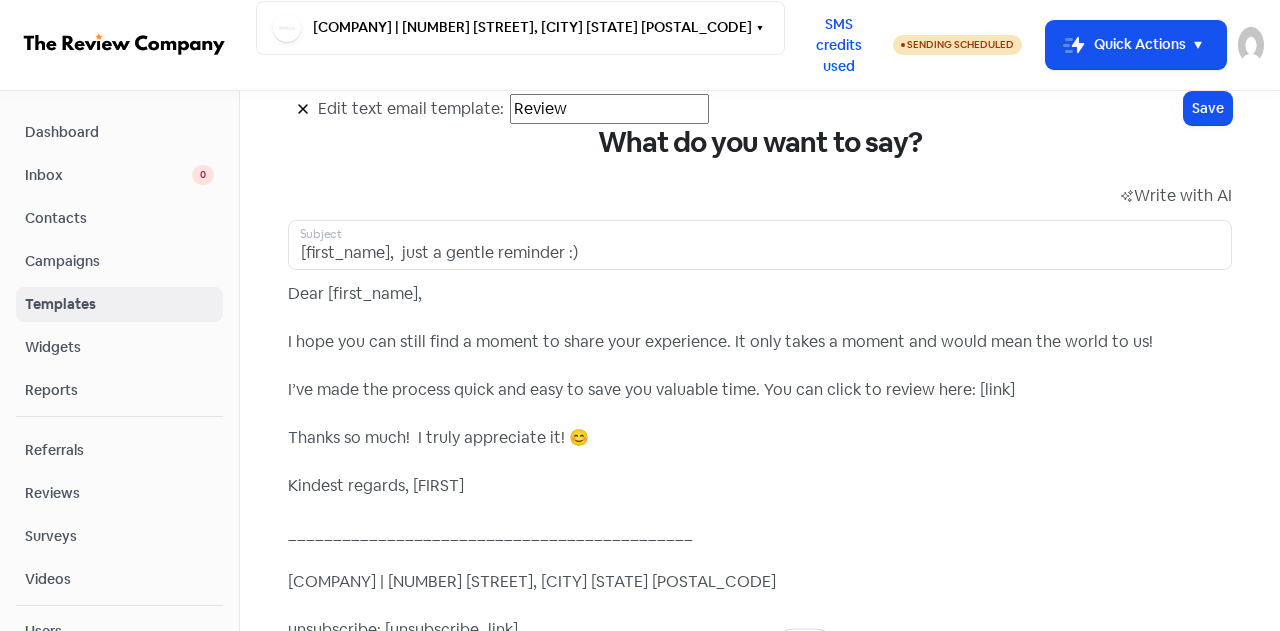 click on "Dear [first_name], I hope you can still find a moment to share your experience. It only takes a moment and would mean the world to us! I’ve made the process quick and easy to save you valuable time. You can click to review here: [link] Thanks so much!  I truly appreciate it! 😊 Kindest regards, Alexia _____________________________________________ Alexia Rocha Aesthetics | 80 King William Rd, Goodwood SA 5034 unsubscribe: [unsubscribe_link]" at bounding box center (760, 462) 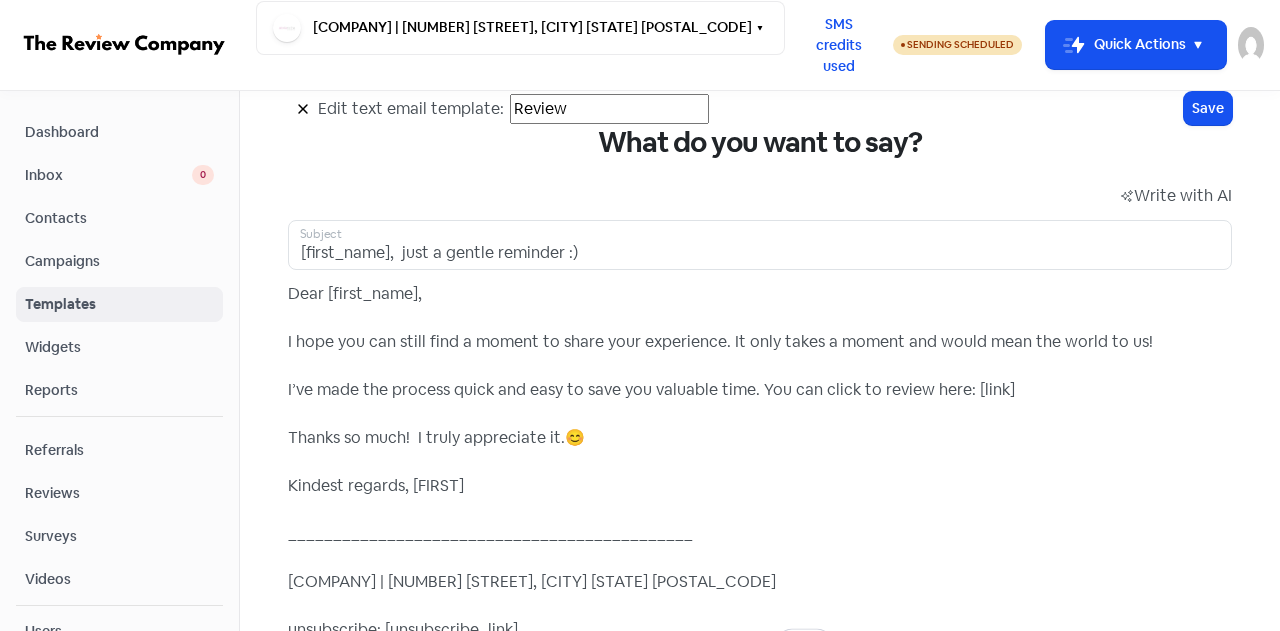 scroll, scrollTop: 276, scrollLeft: 0, axis: vertical 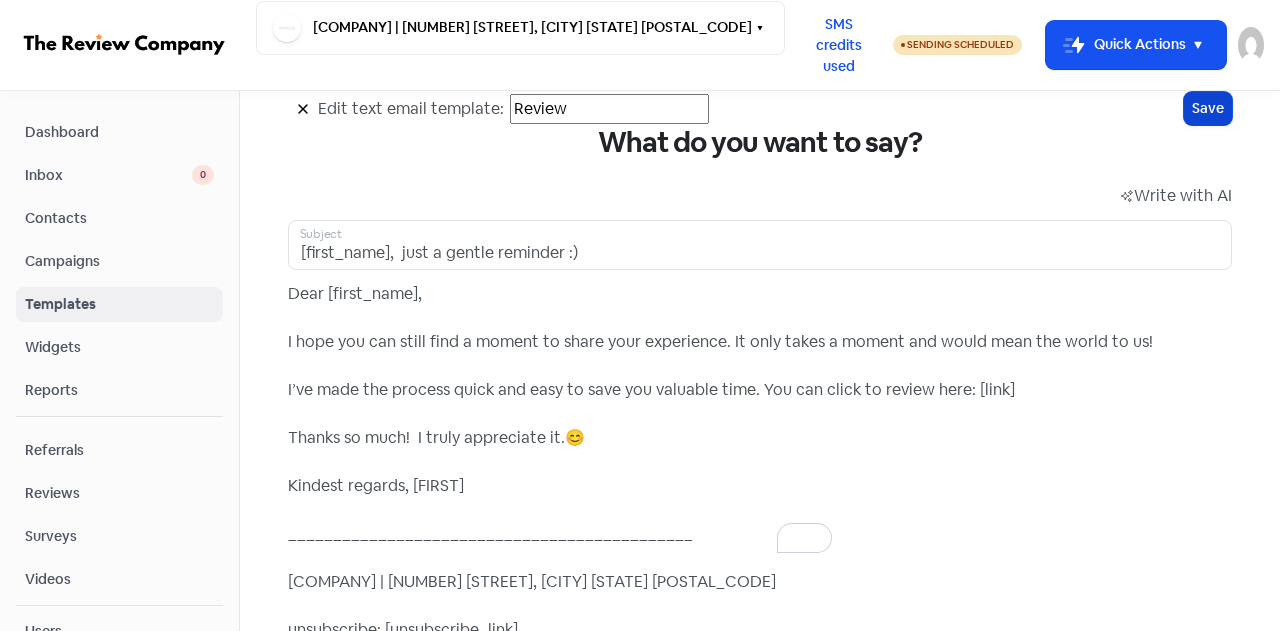 click on "Save" at bounding box center [1208, 108] 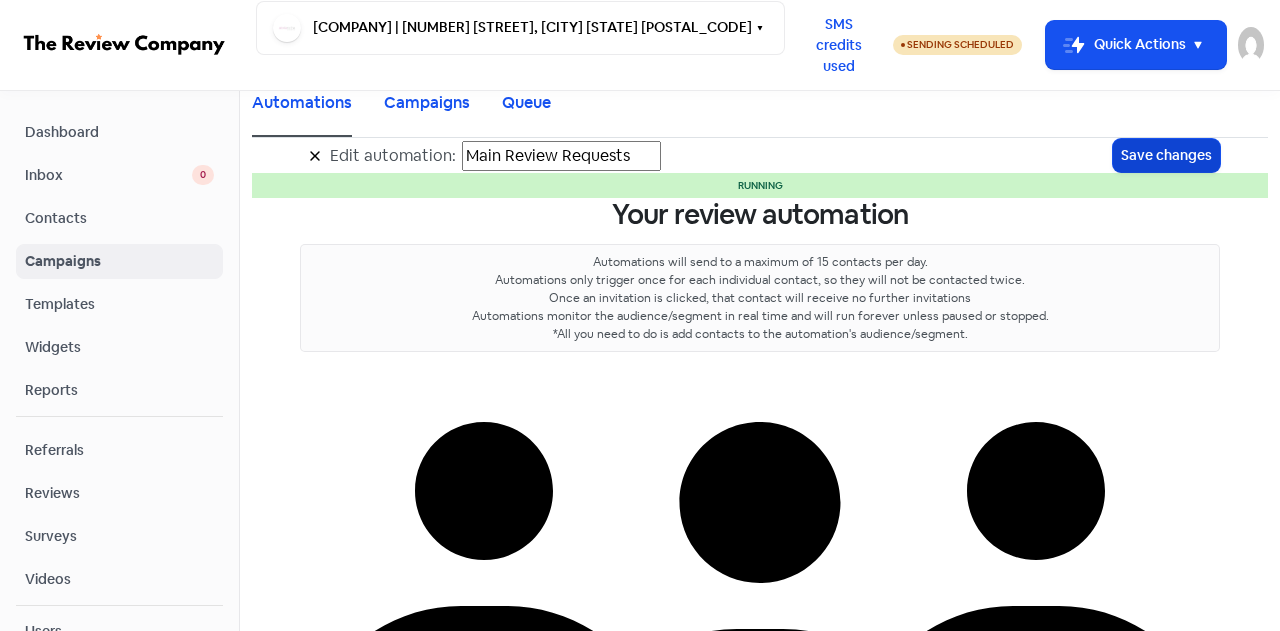 click on "Save changes" at bounding box center [1166, 155] 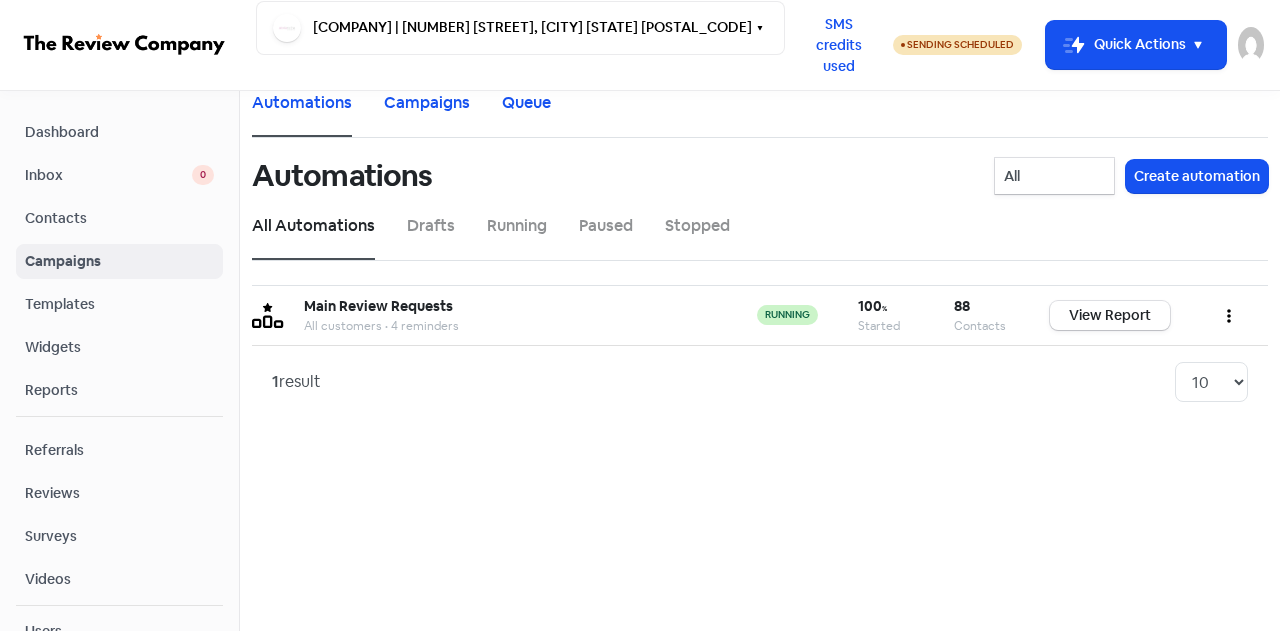 click on "Reviews" at bounding box center [119, 493] 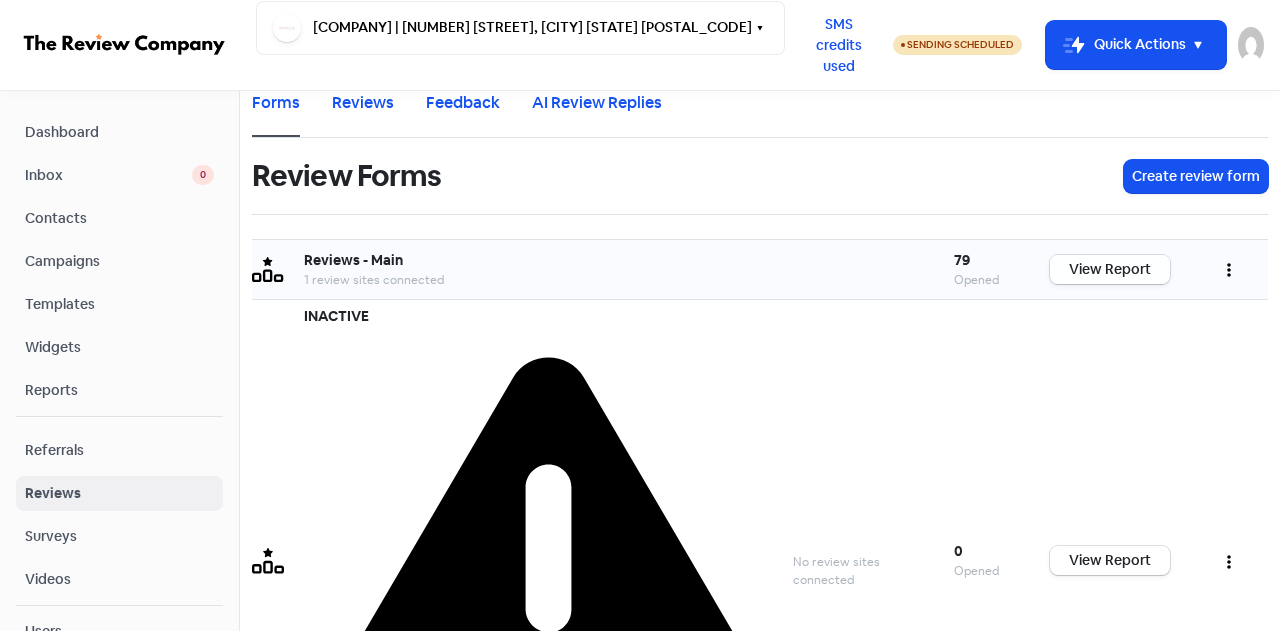 click on "View Report" at bounding box center [1110, 269] 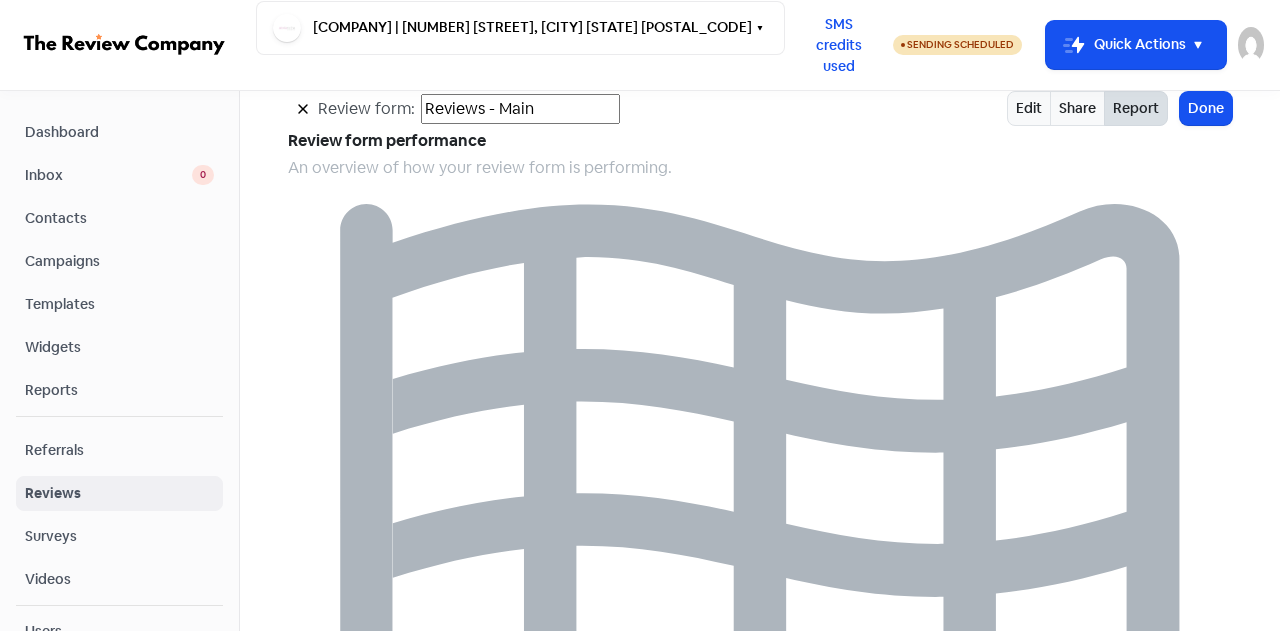scroll, scrollTop: 2072, scrollLeft: 0, axis: vertical 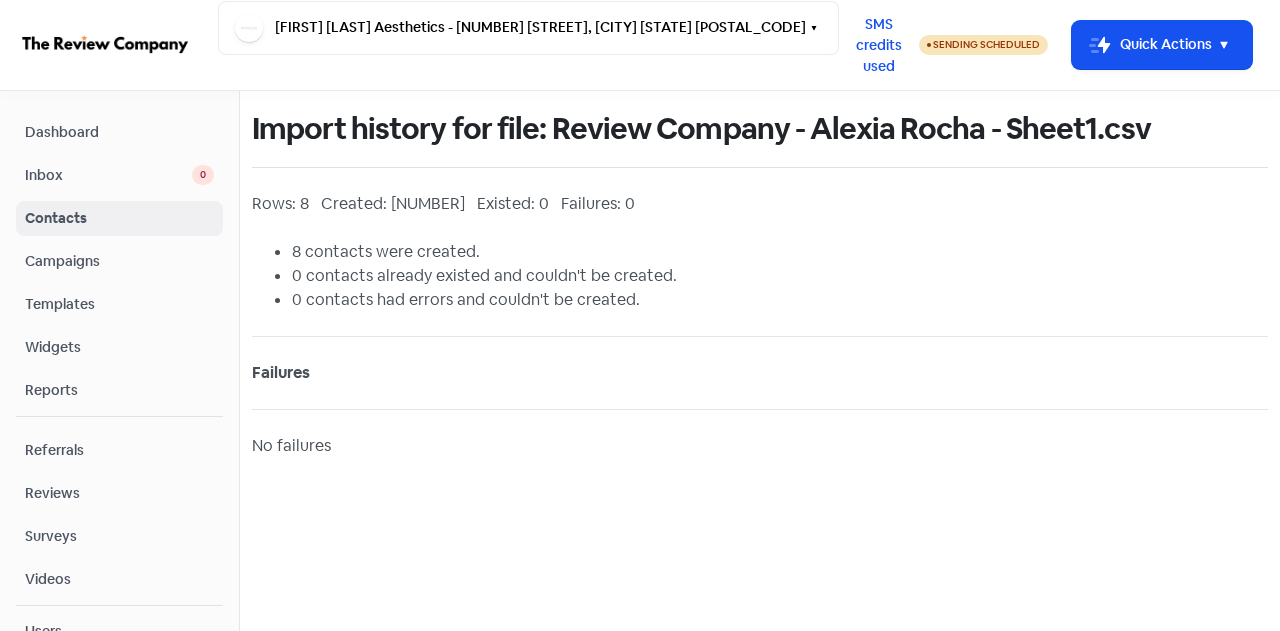 click on "Contacts" at bounding box center [119, 218] 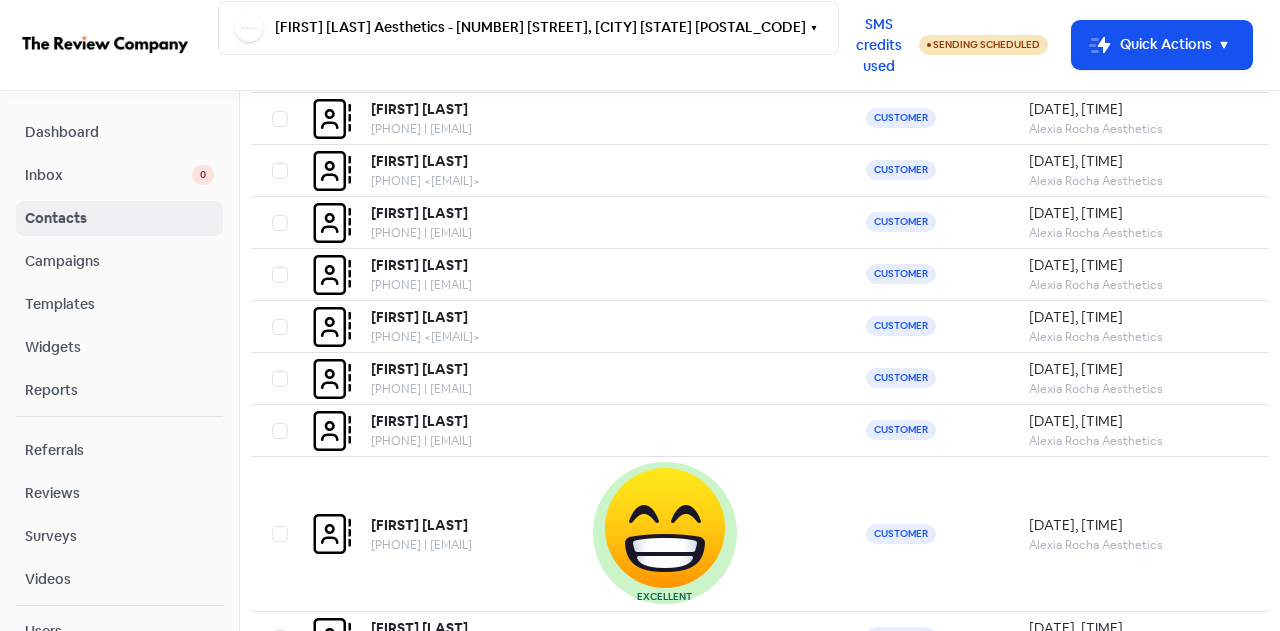 scroll, scrollTop: 200, scrollLeft: 0, axis: vertical 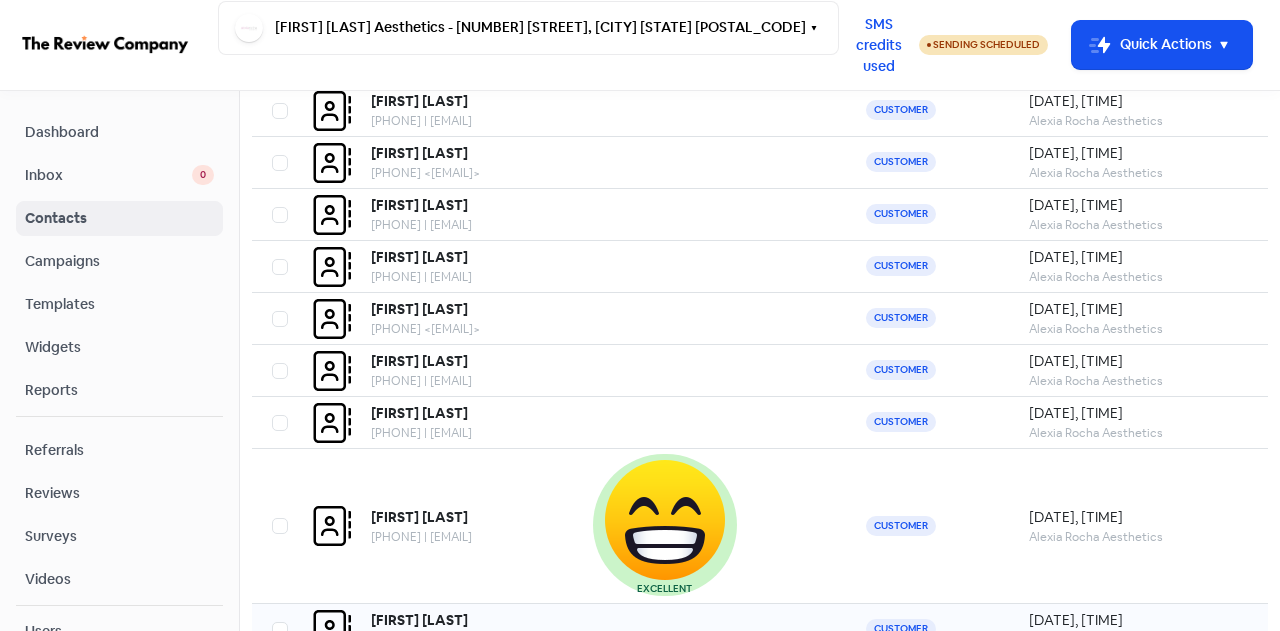 click on "[PHONE] | [EMAIL]" at bounding box center [461, 69] 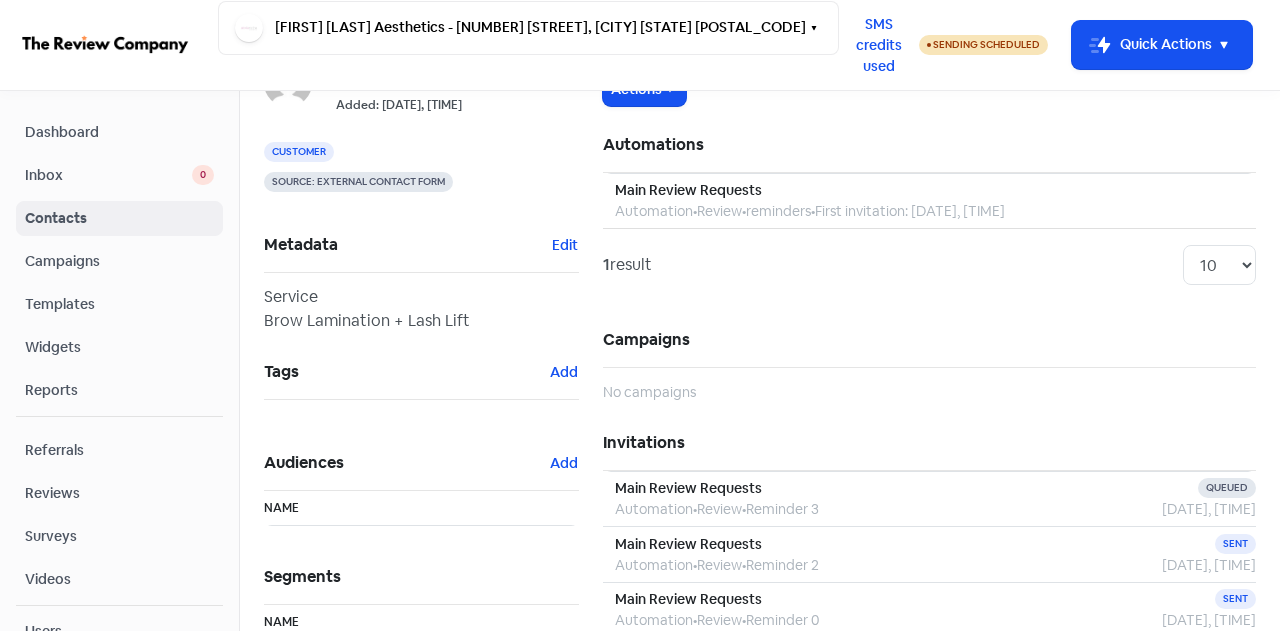 scroll, scrollTop: 0, scrollLeft: 0, axis: both 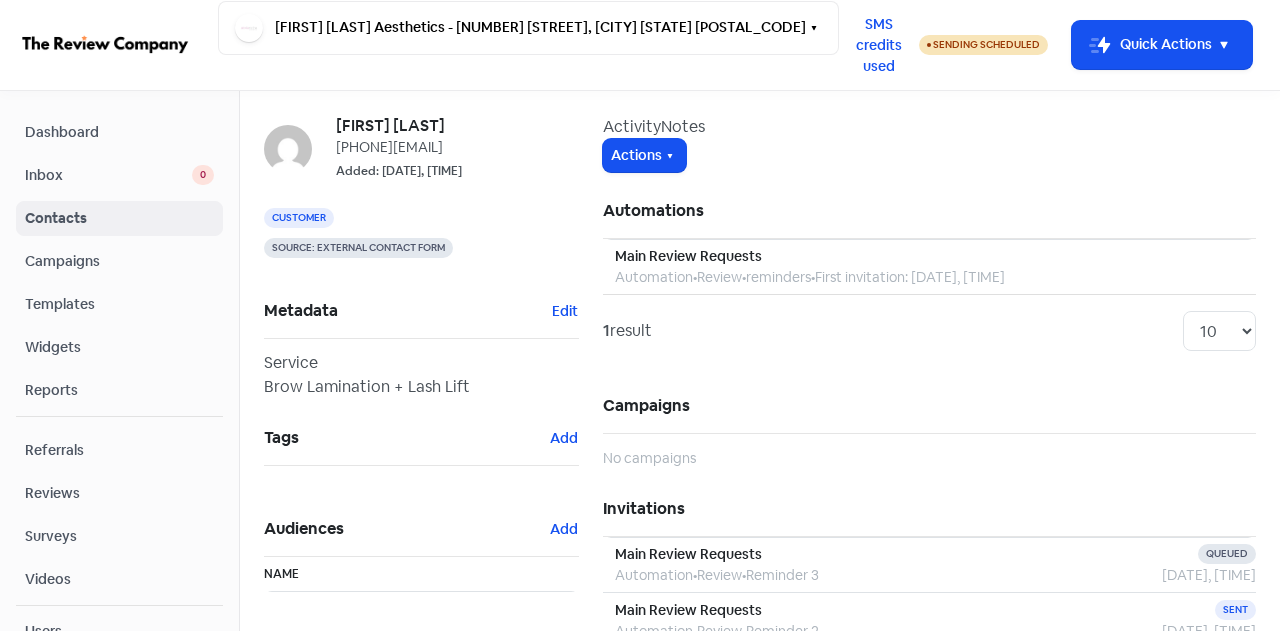 click on "Contacts" at bounding box center (119, 218) 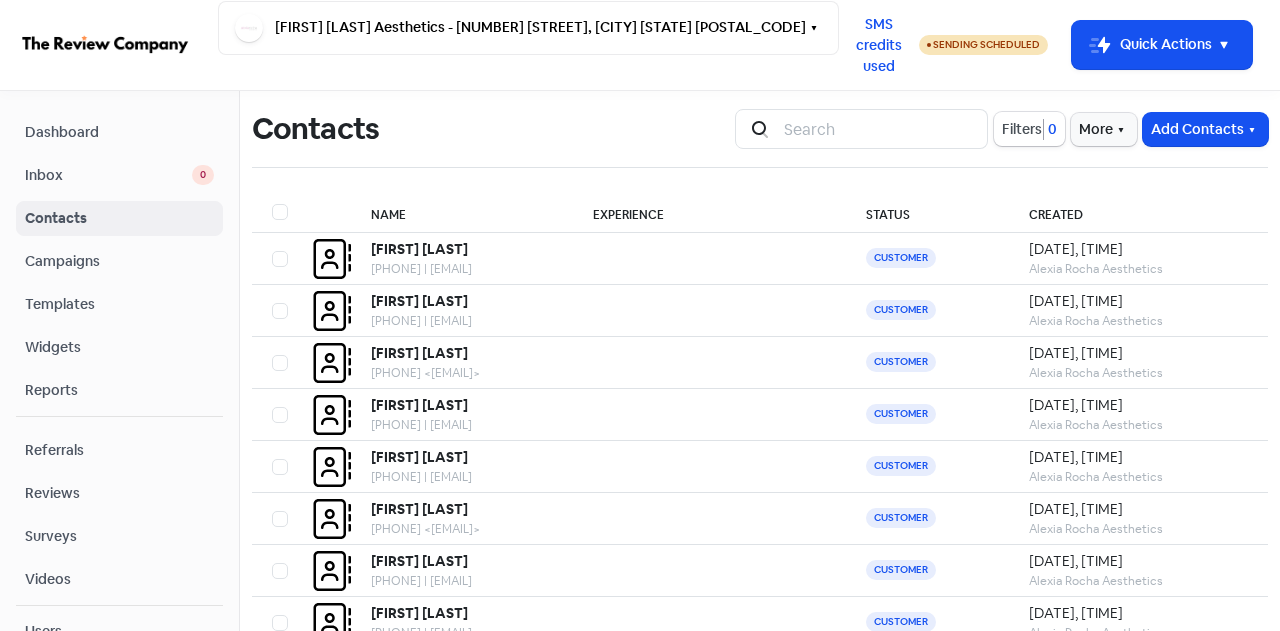 scroll, scrollTop: 213, scrollLeft: 0, axis: vertical 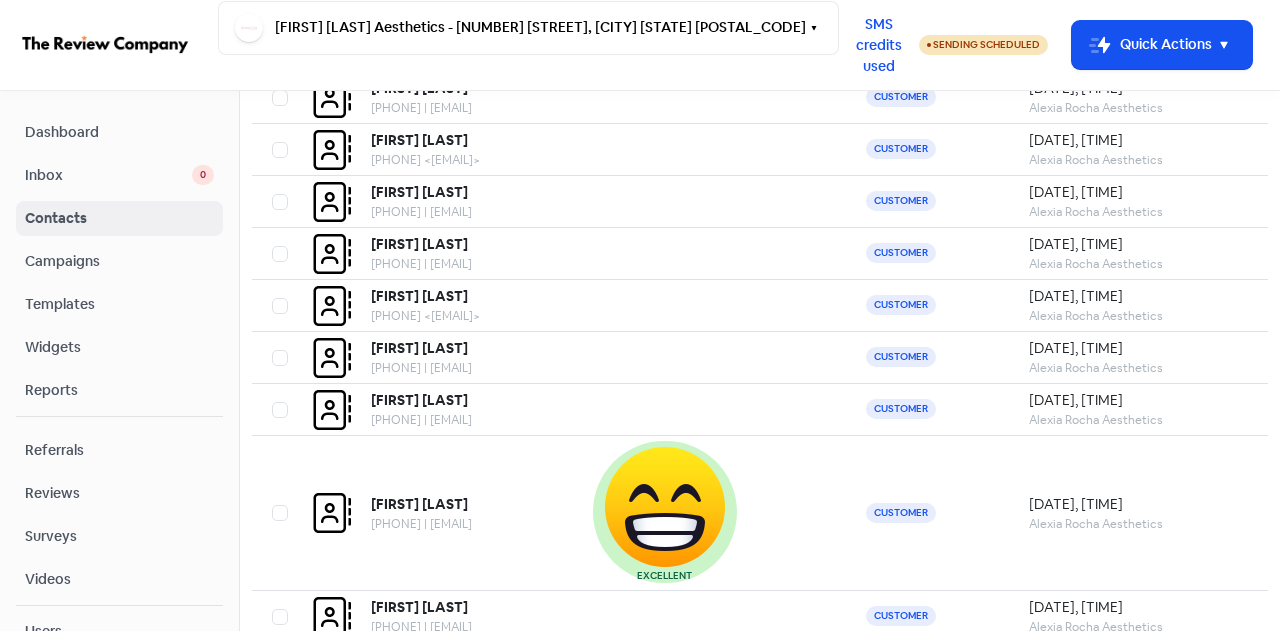 click on "2" at bounding box center [1059, 679] 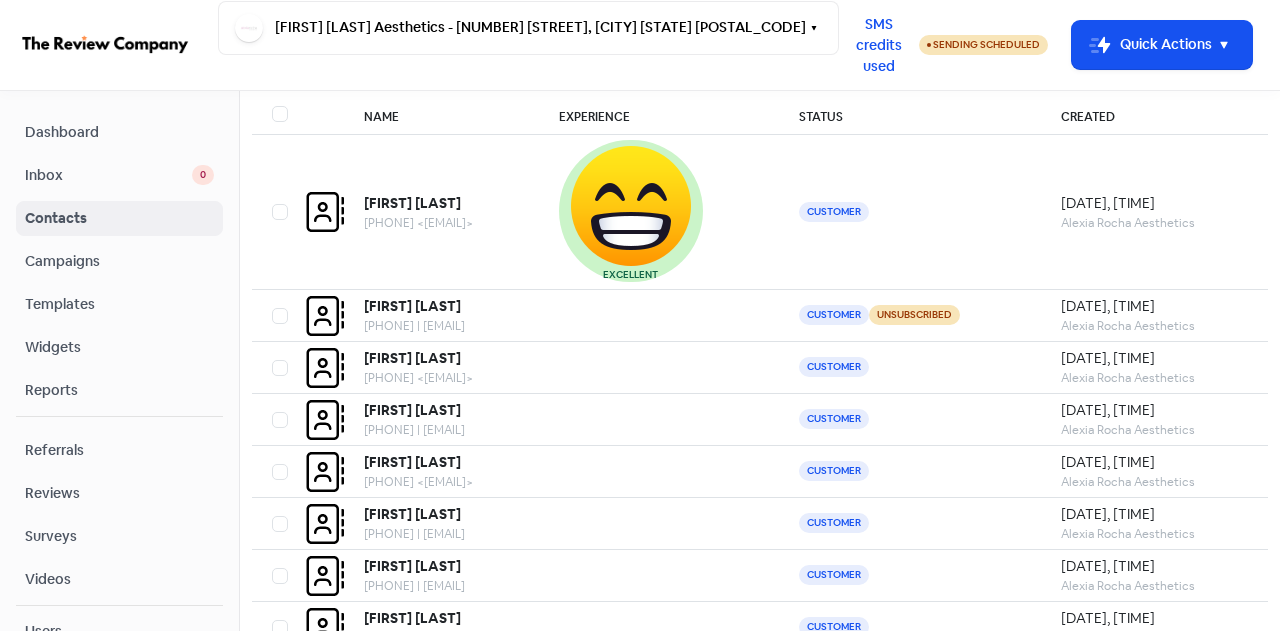 scroll, scrollTop: 0, scrollLeft: 0, axis: both 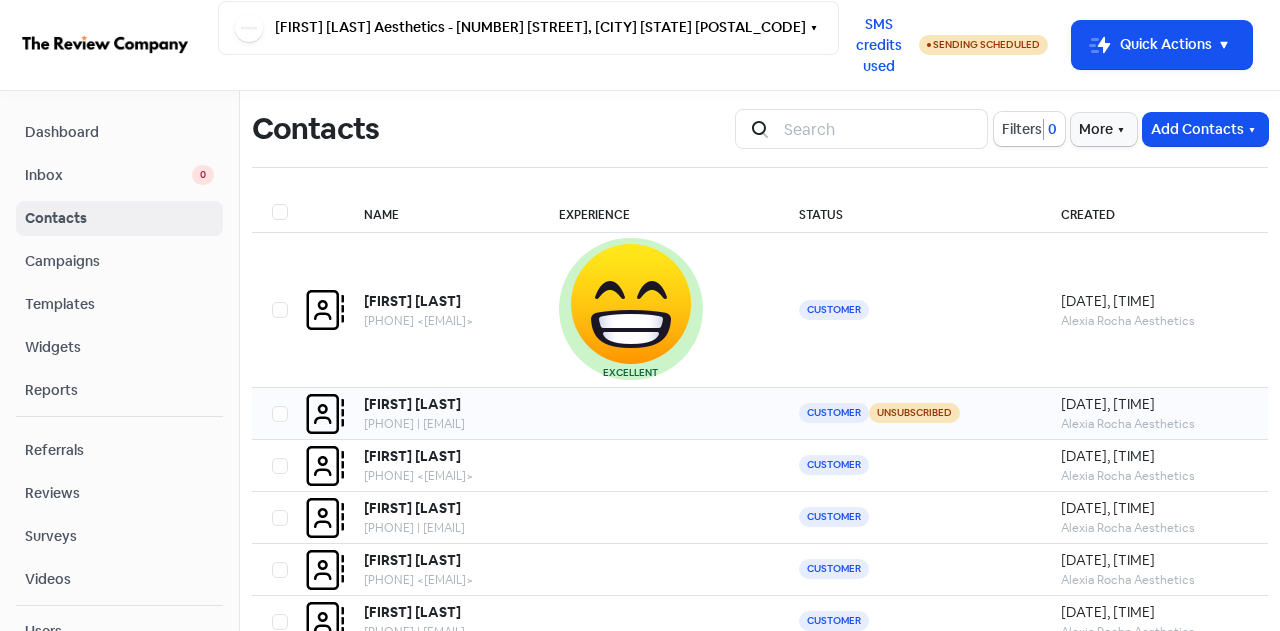 click on "[PHONE] | [EMAIL]" at bounding box center (441, 321) 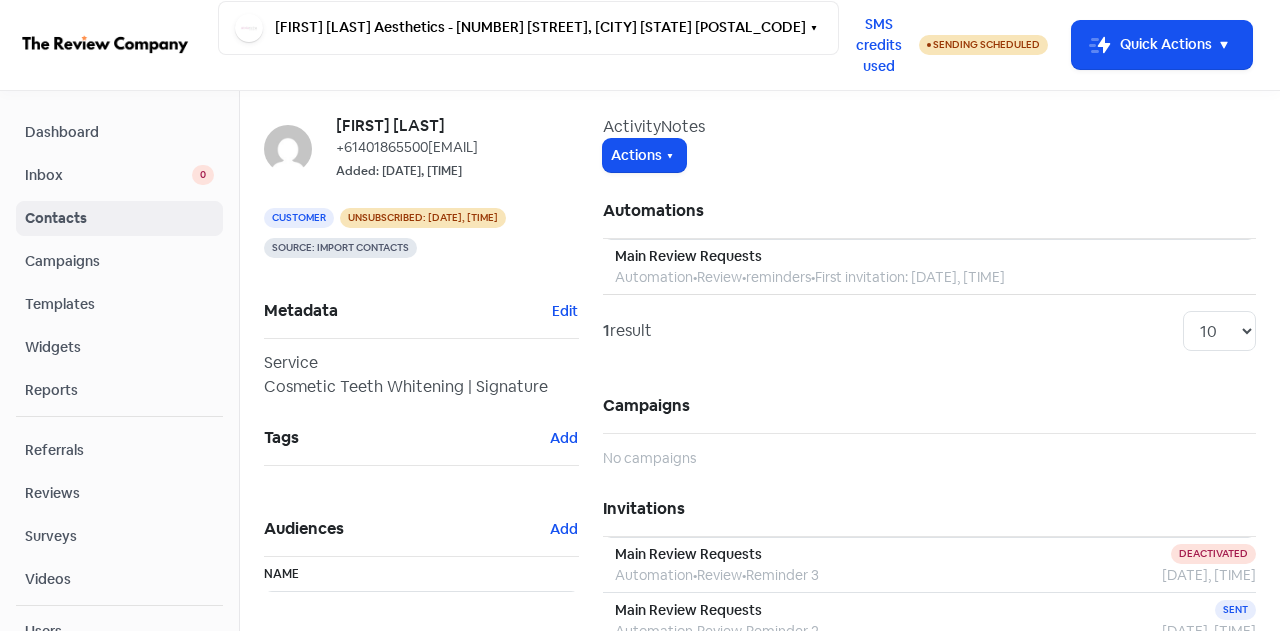 scroll, scrollTop: 200, scrollLeft: 0, axis: vertical 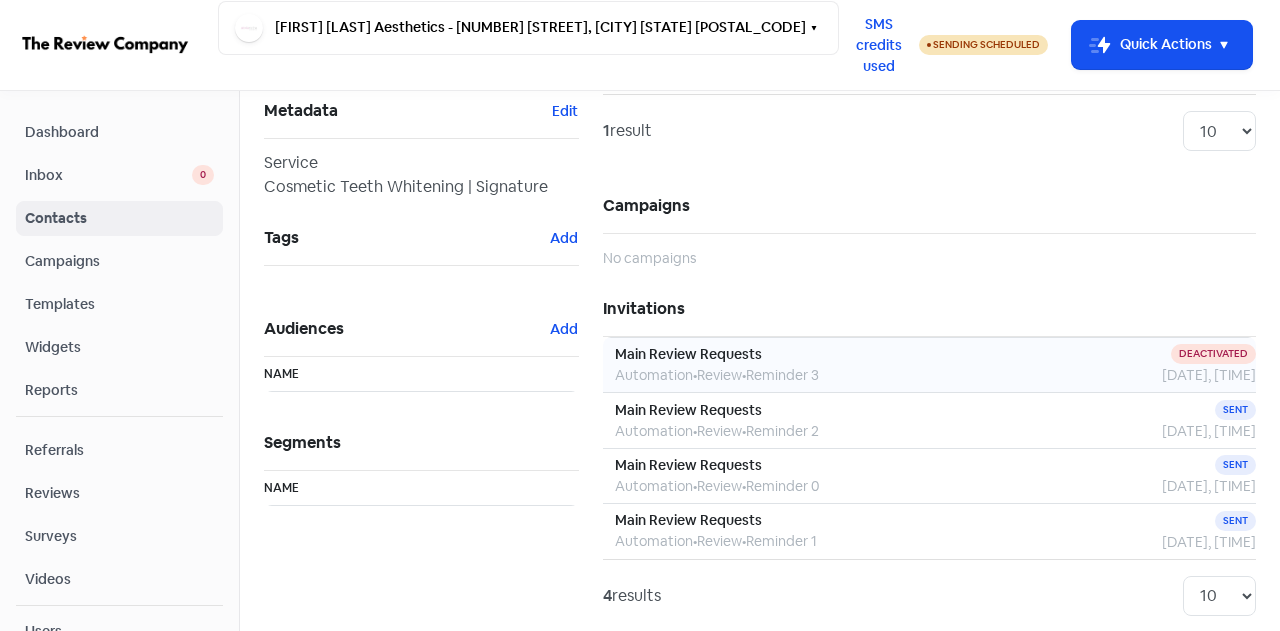 click on "Automation  •  Review  •  Reminder [NUMBER]" at bounding box center [717, 375] 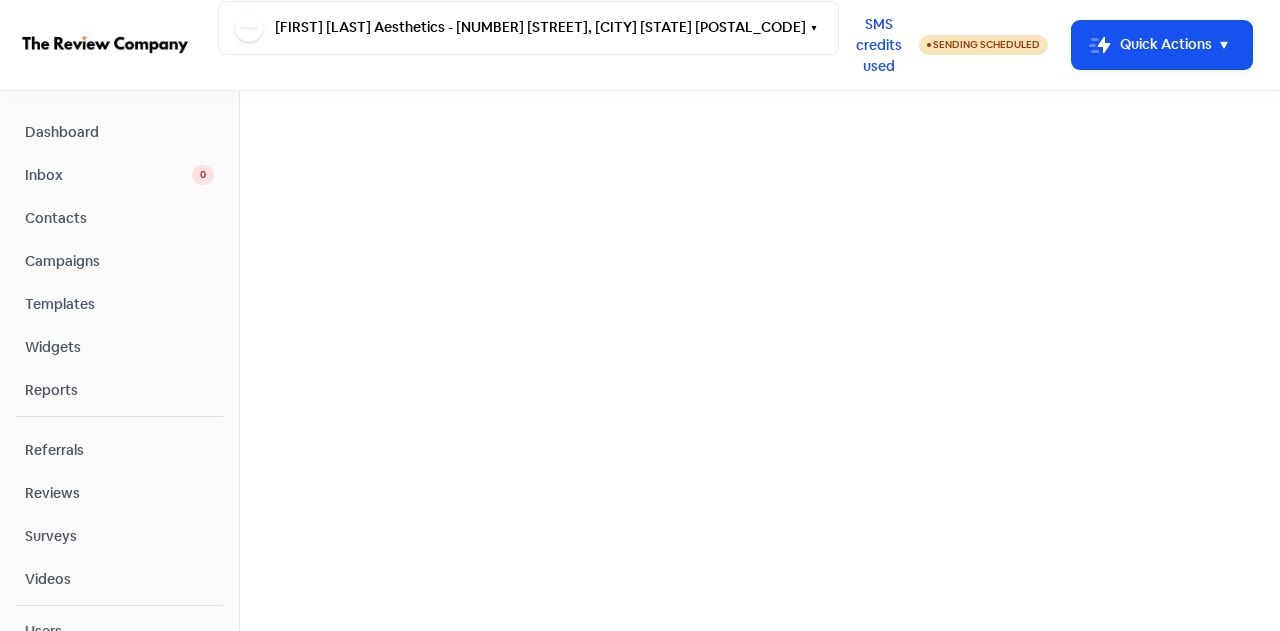 scroll, scrollTop: 0, scrollLeft: 0, axis: both 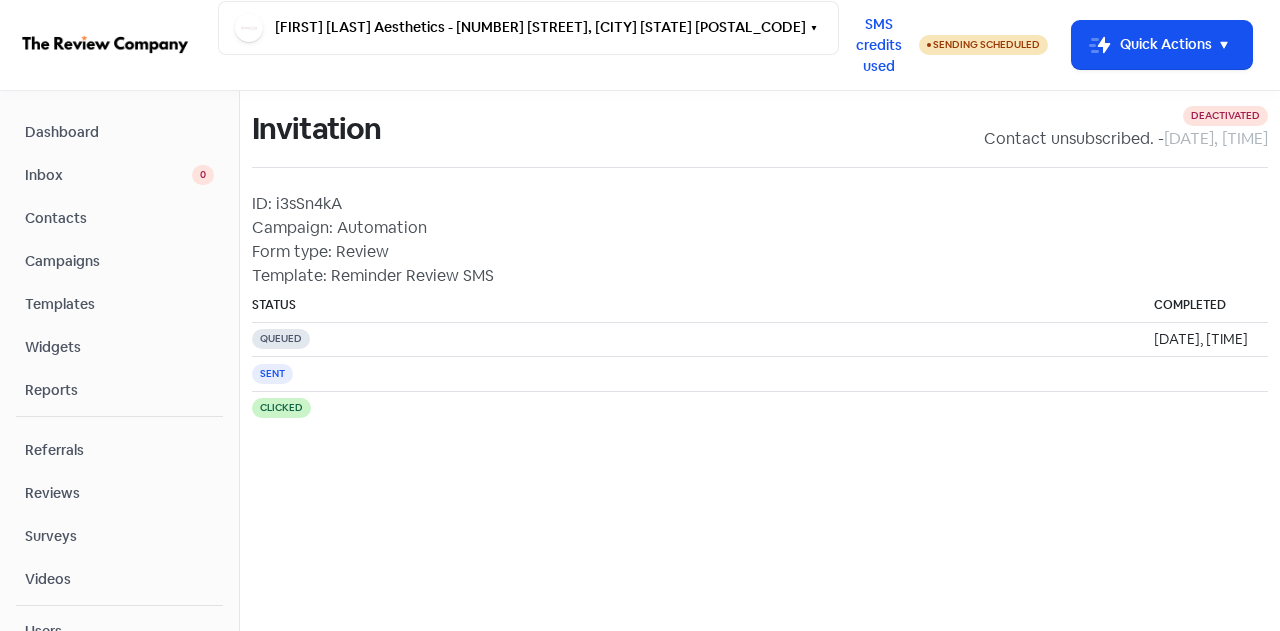 click on "Reviews" at bounding box center [119, 493] 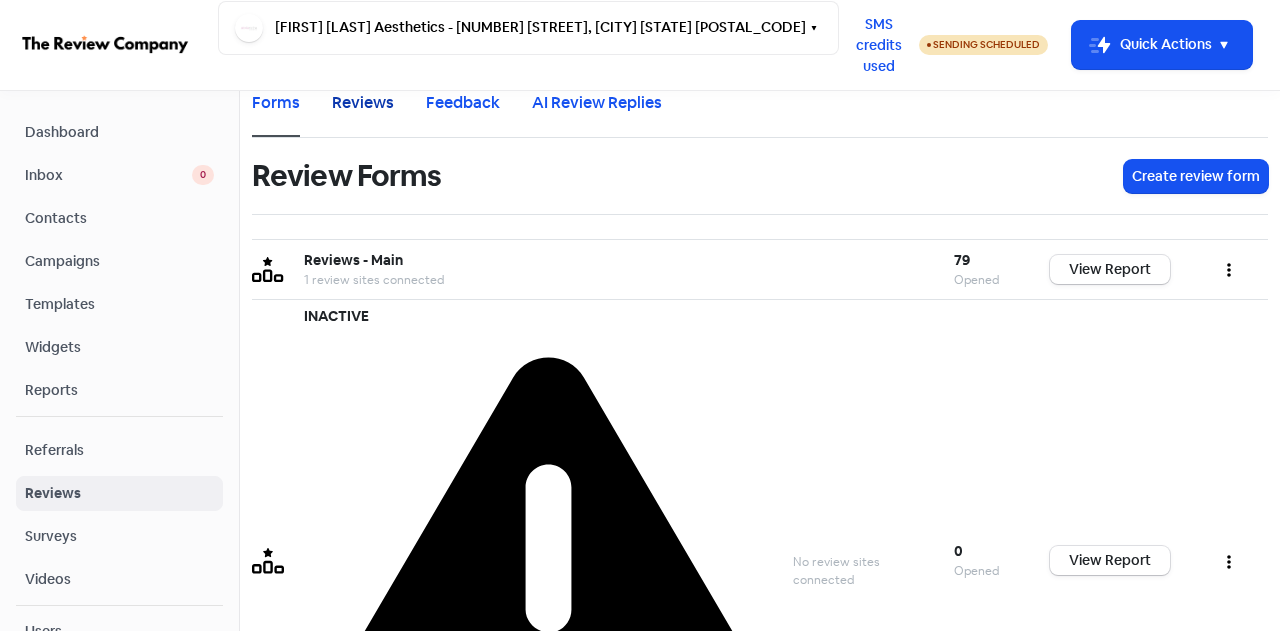 click on "Reviews" at bounding box center (363, 103) 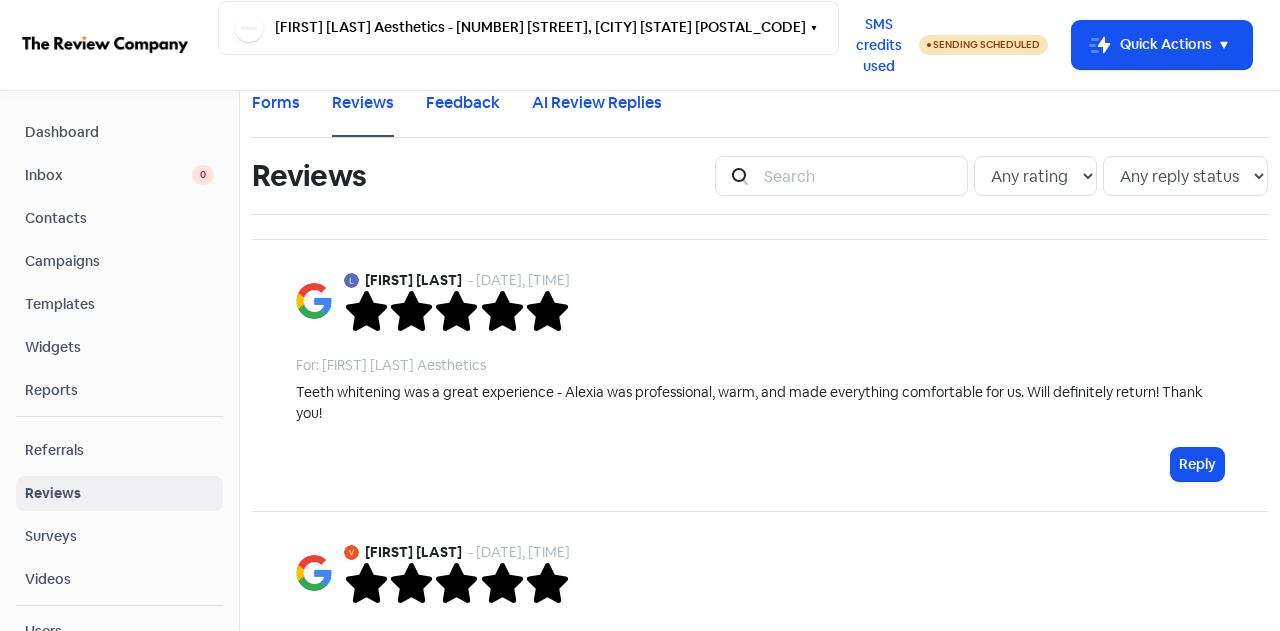 click on "Reviews" at bounding box center [119, 493] 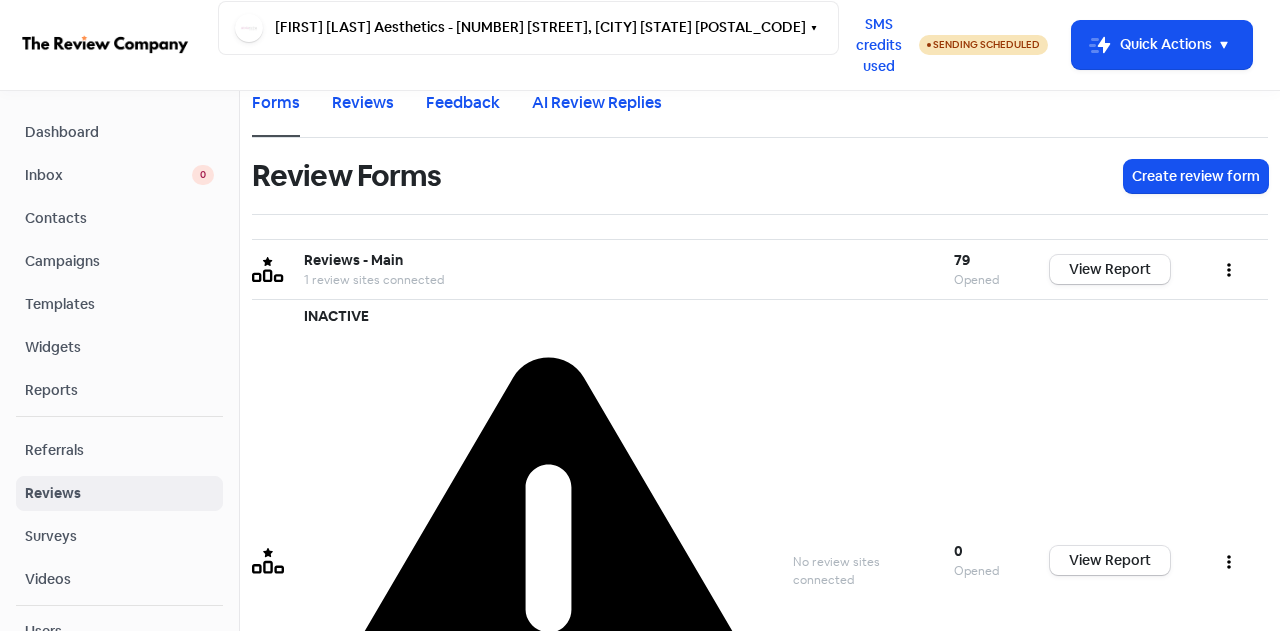 click on "Campaigns" at bounding box center [119, 261] 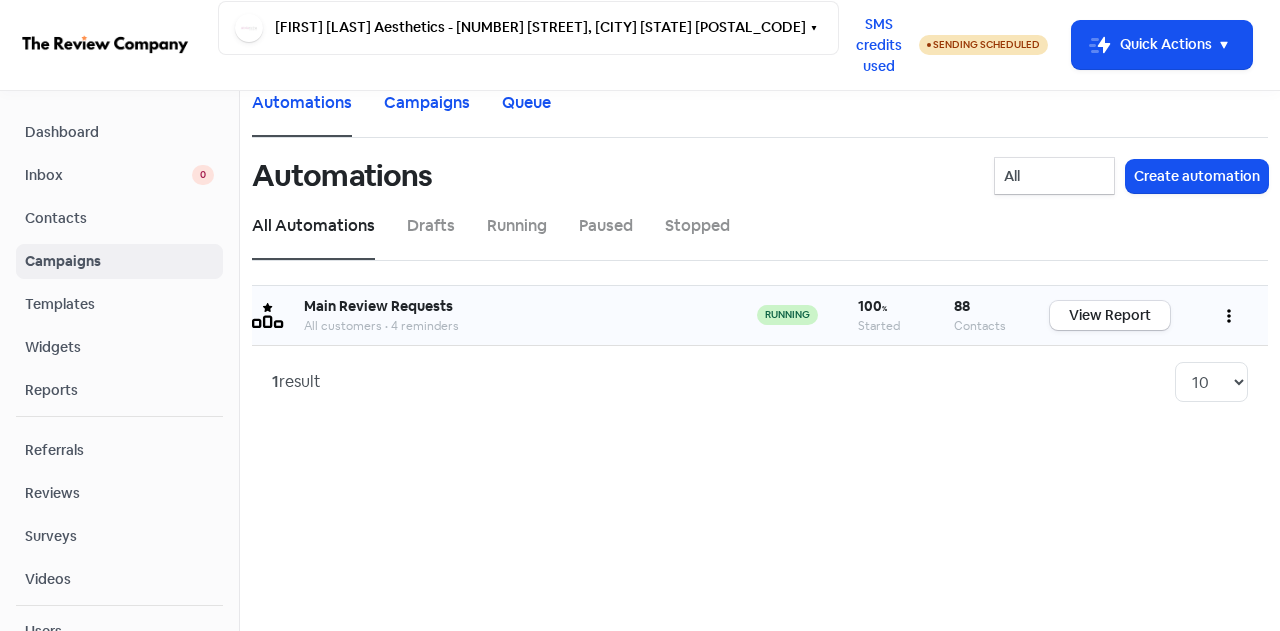 click at bounding box center [1229, 315] 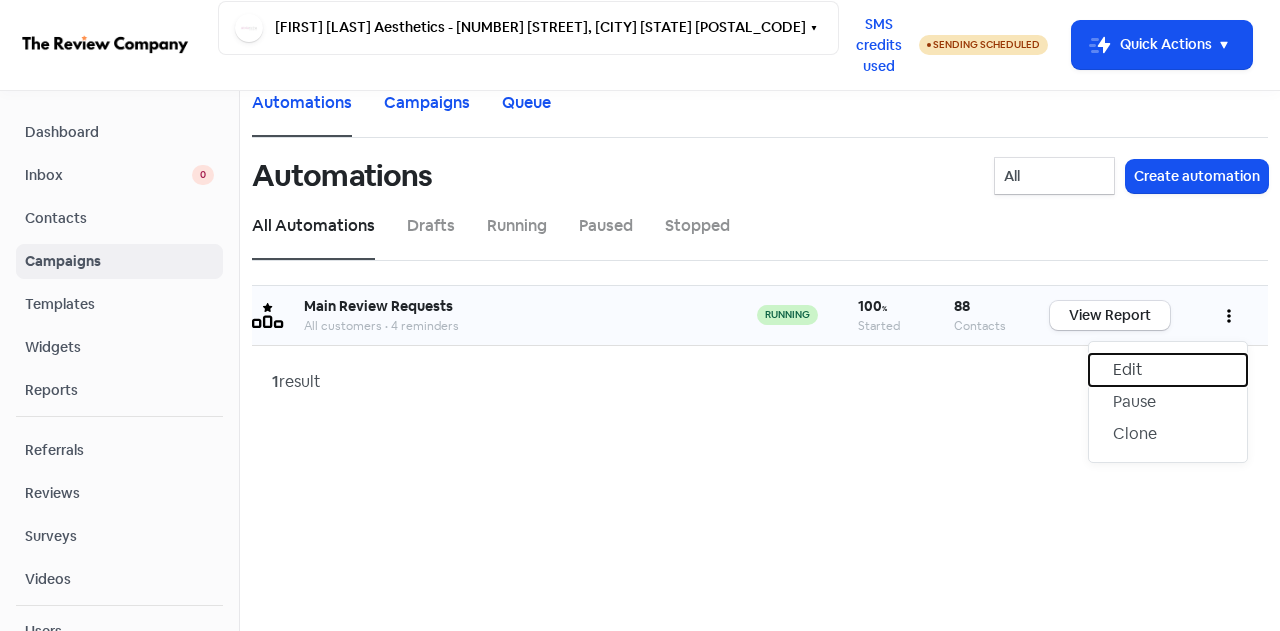 click on "Edit" at bounding box center [1168, 370] 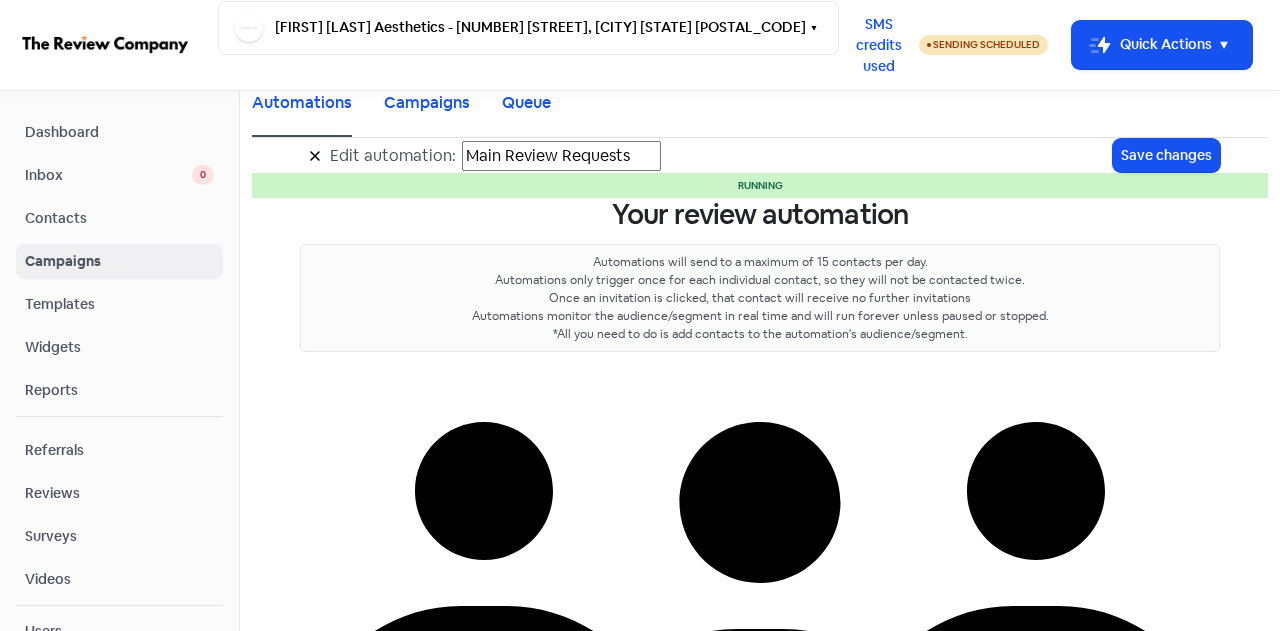 scroll, scrollTop: 1900, scrollLeft: 0, axis: vertical 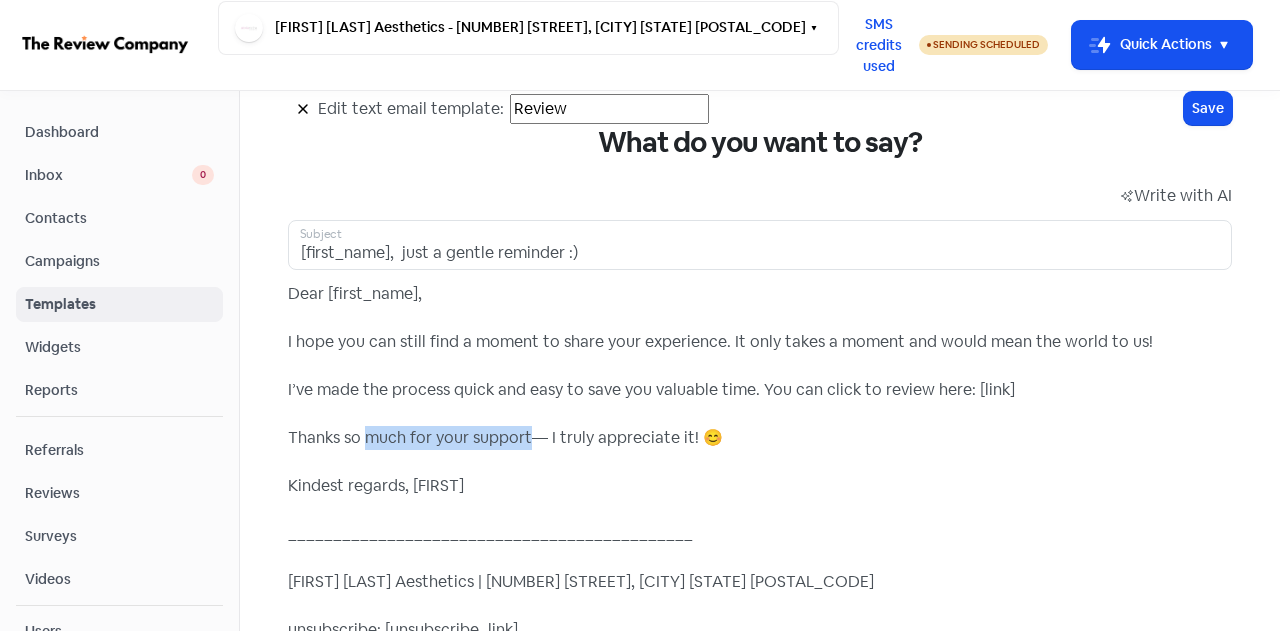 drag, startPoint x: 268, startPoint y: 339, endPoint x: 434, endPoint y: 340, distance: 166.003 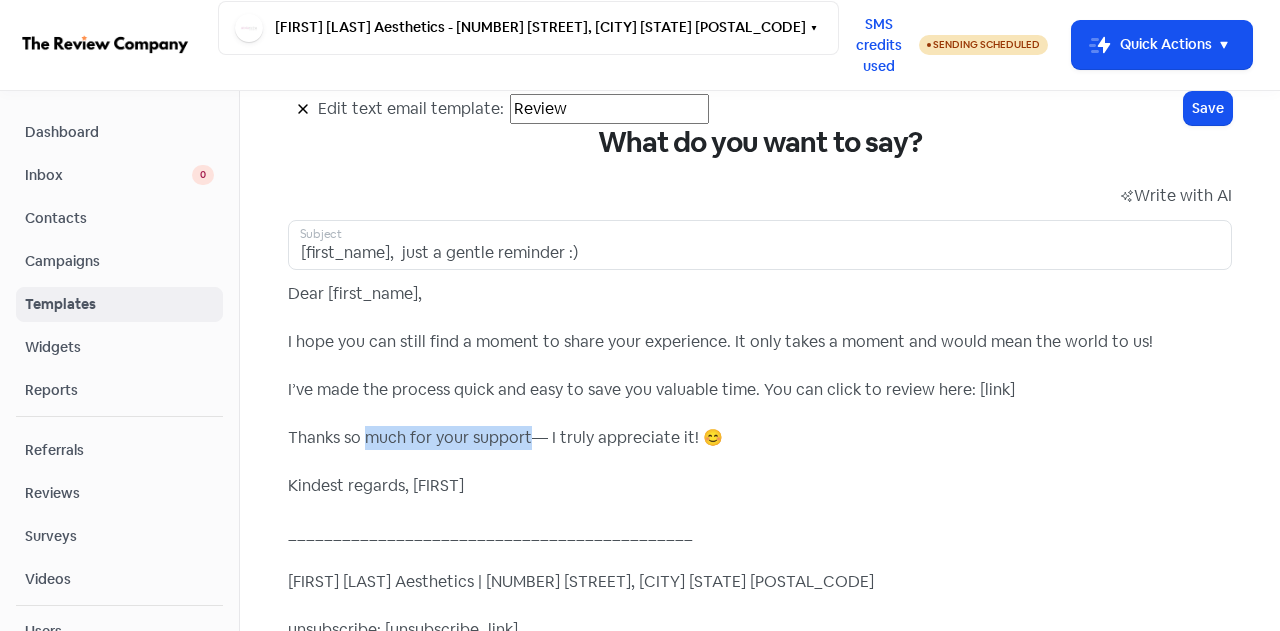 click on "Dear [FIRST_NAME], I hope you can still find a moment to share your experience. It only takes a moment and would mean the world to us! I’ve made the process quick and easy to save you valuable time. You can click to review here: [link] Thanks so much for your support— I truly appreciate it! 😊 Kindest regards, [FIRST] _____________________________________________ [FIRST] [LAST] Aesthetics | [NUMBER] [STREET], [CITY] [STATE] [POSTAL_CODE] unsubscribe: [unsubscribe_link]" at bounding box center [760, 462] 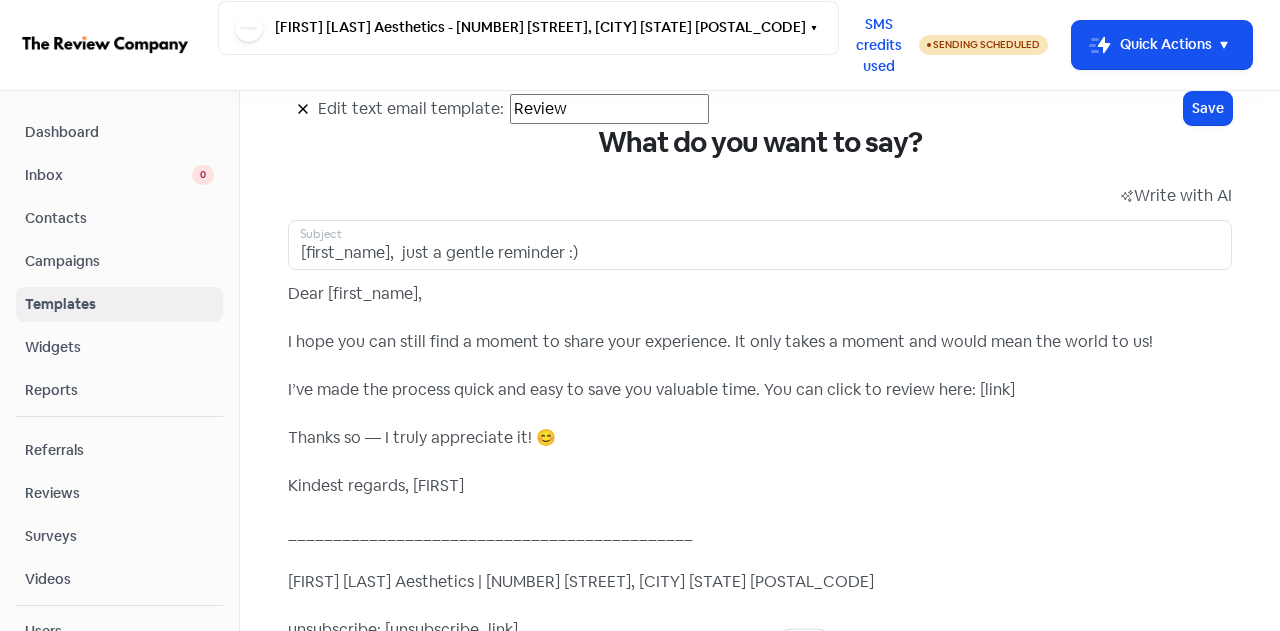 scroll, scrollTop: 200, scrollLeft: 0, axis: vertical 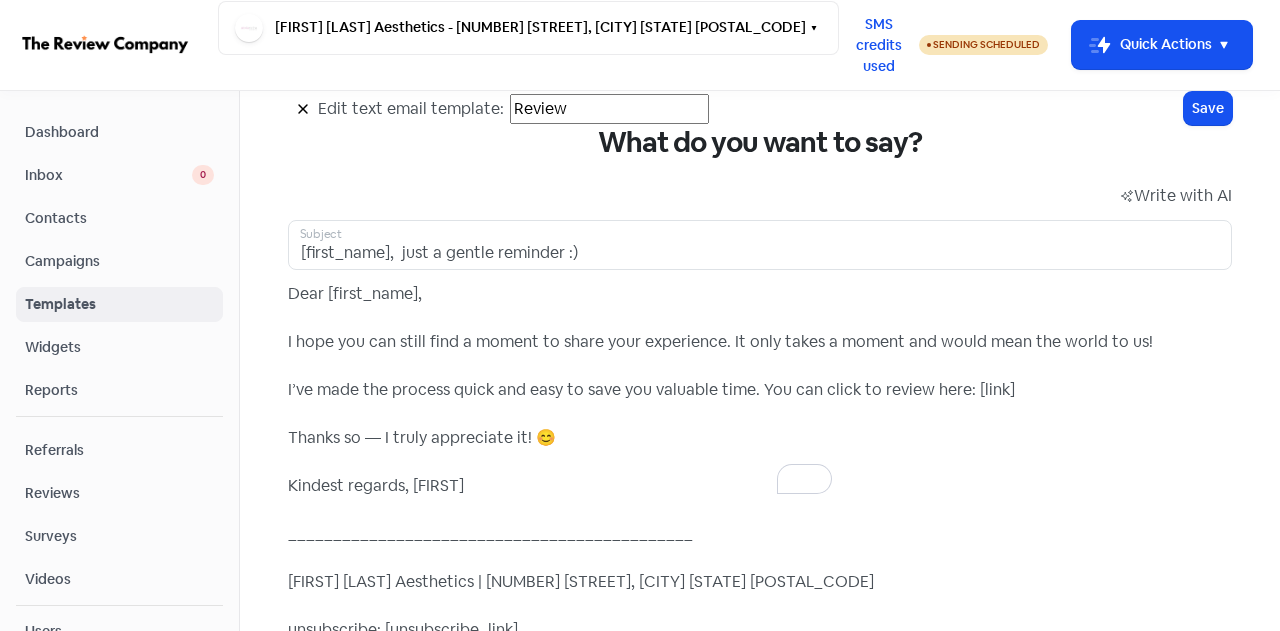 click on "Send Test Text Email" at bounding box center (364, 950) 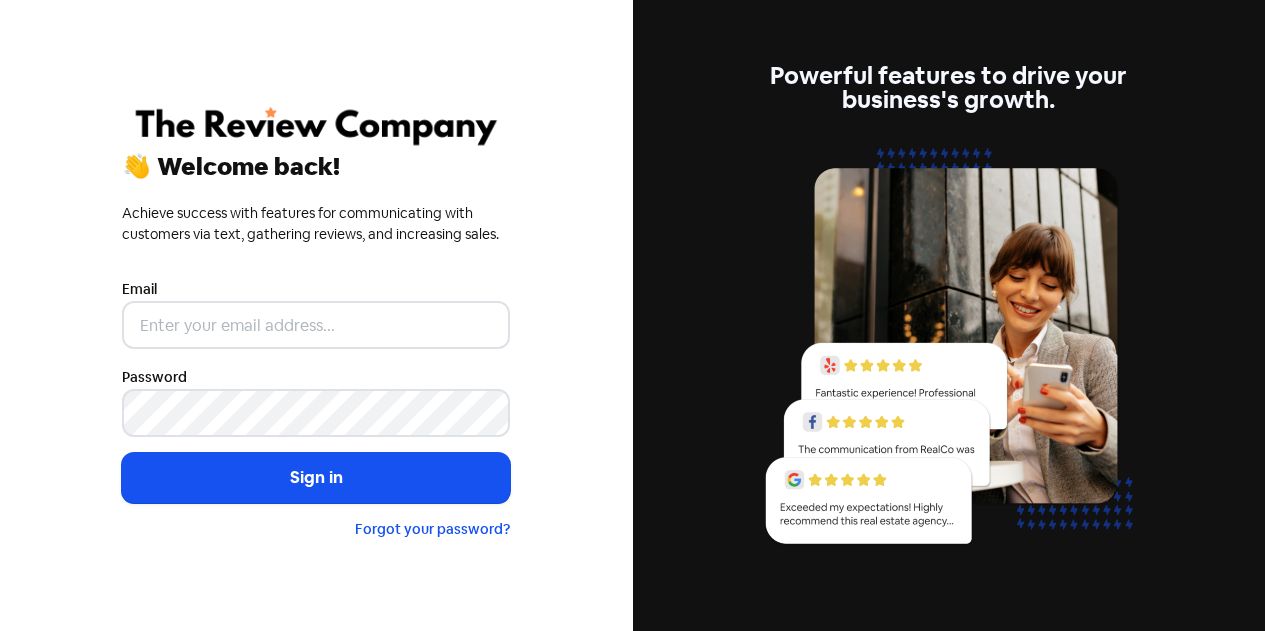scroll, scrollTop: 0, scrollLeft: 0, axis: both 